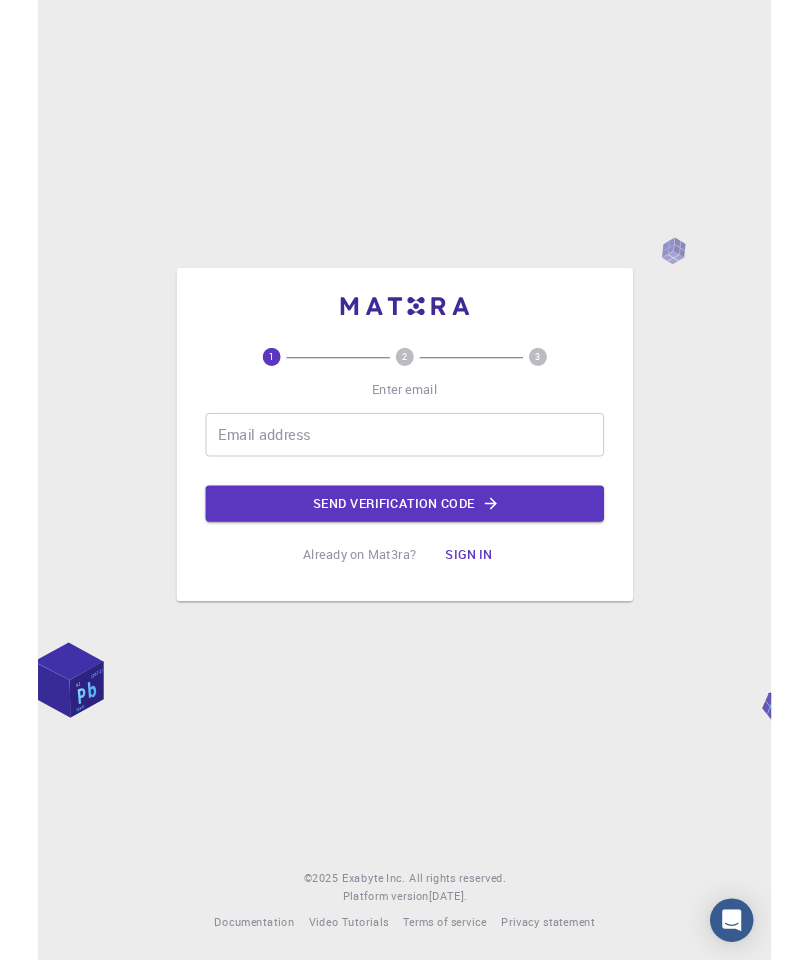scroll, scrollTop: 0, scrollLeft: 0, axis: both 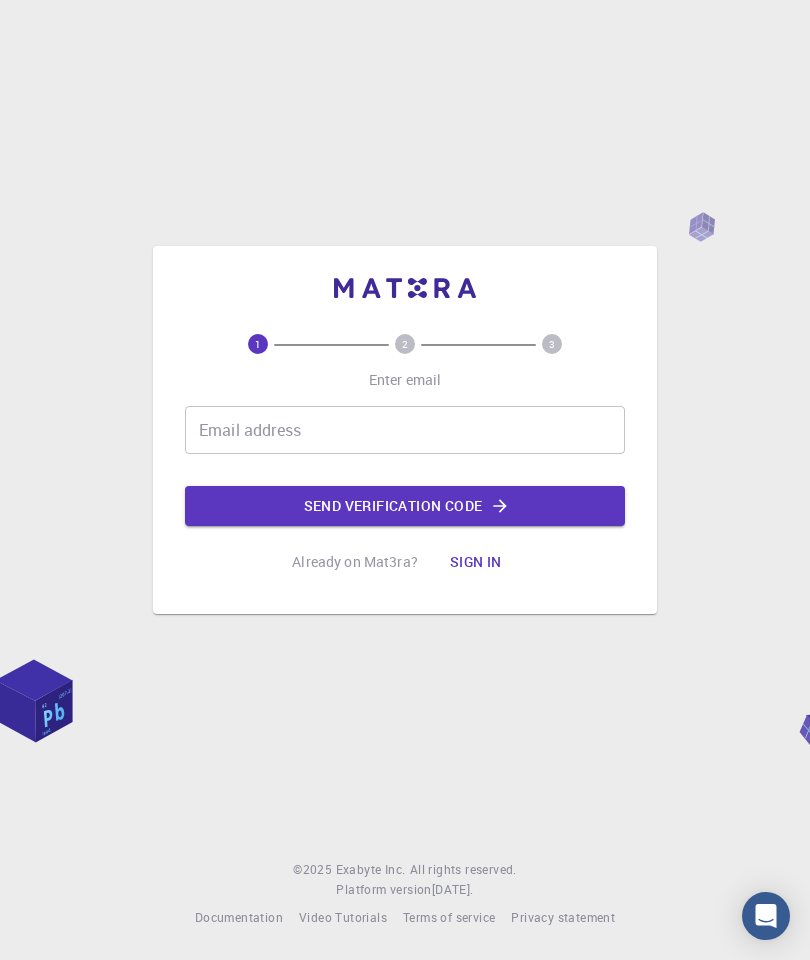 click on "Email address Email address" at bounding box center (405, 430) 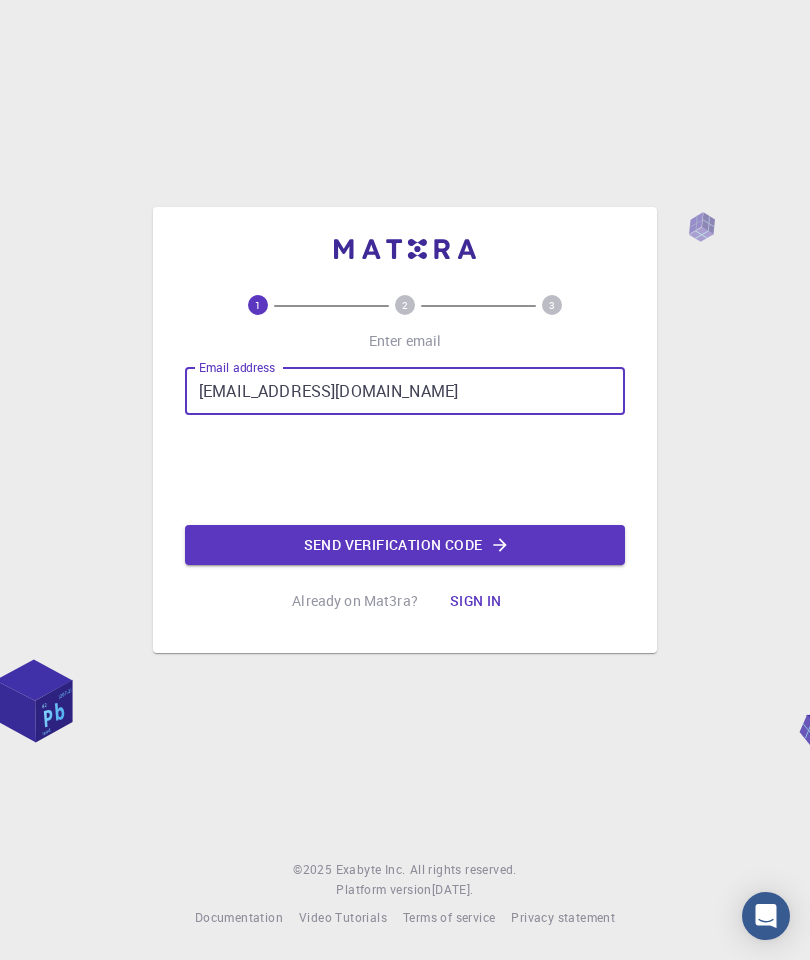 type on "[EMAIL_ADDRESS][DOMAIN_NAME]" 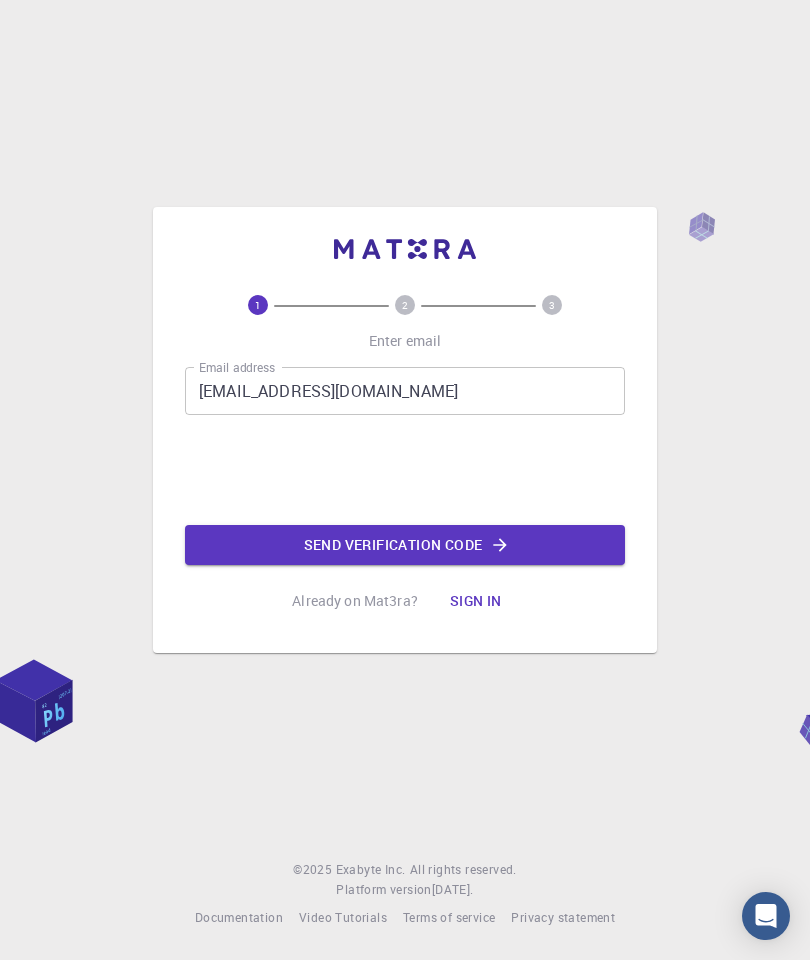 click on "Send verification code" 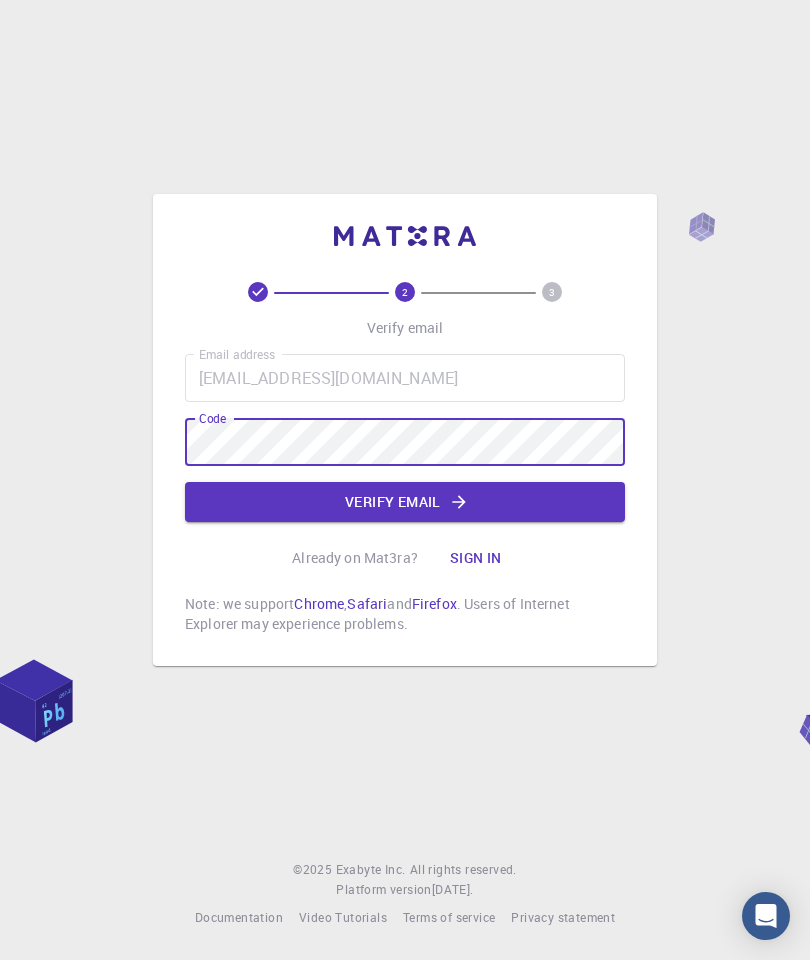 click on "Verify email" 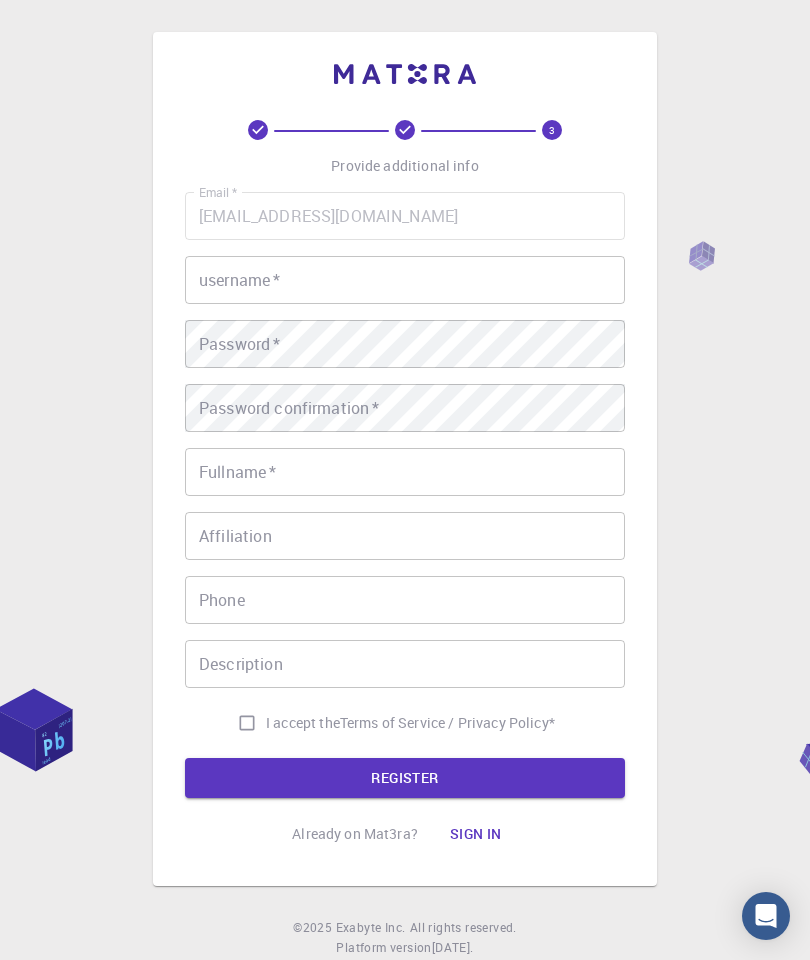 click on "username   * username   *" at bounding box center (405, 280) 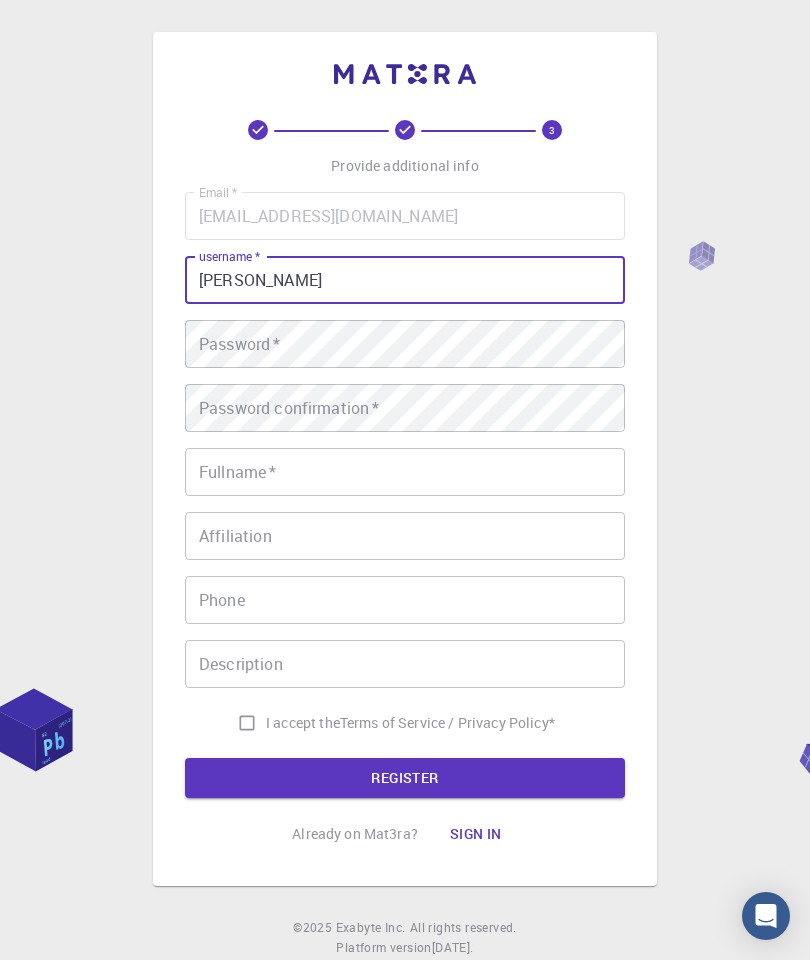 type on "[PERSON_NAME]" 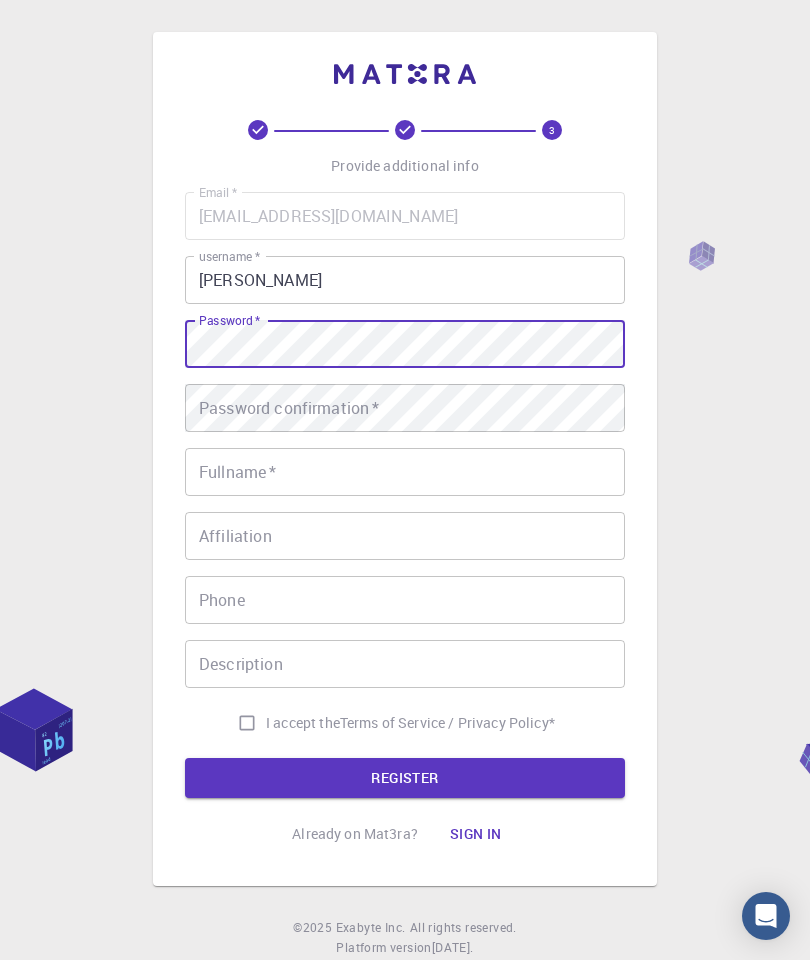 click on "Password confirmation   * Password confirmation   *" at bounding box center [405, 408] 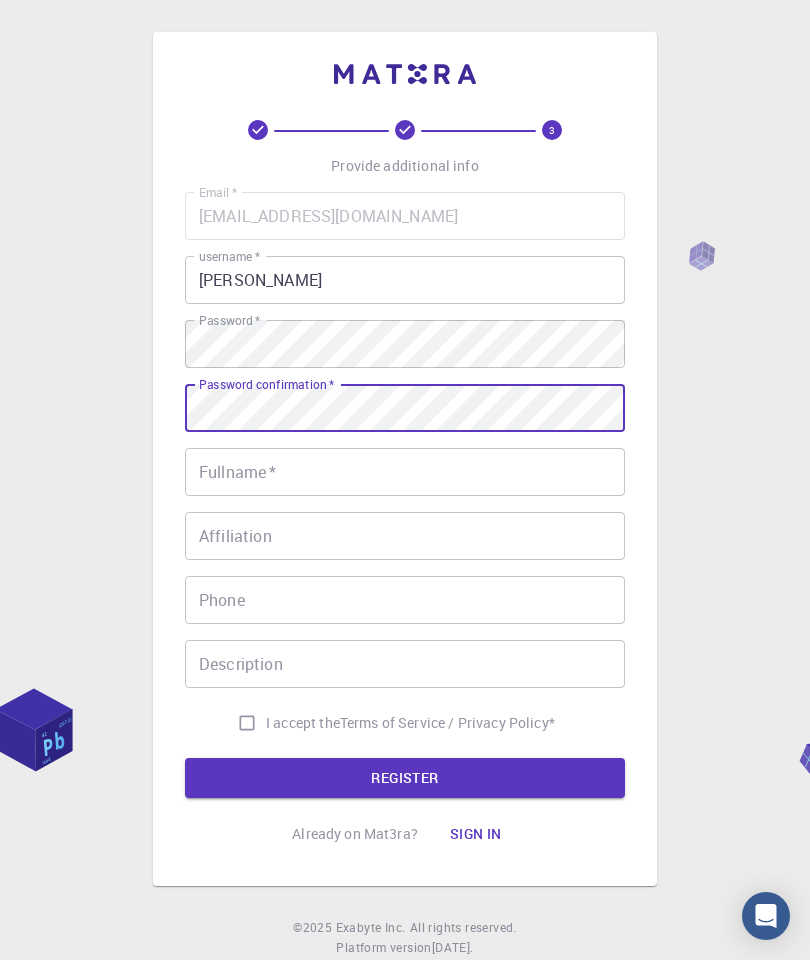 click on "Fullname   * Fullname   *" at bounding box center (405, 472) 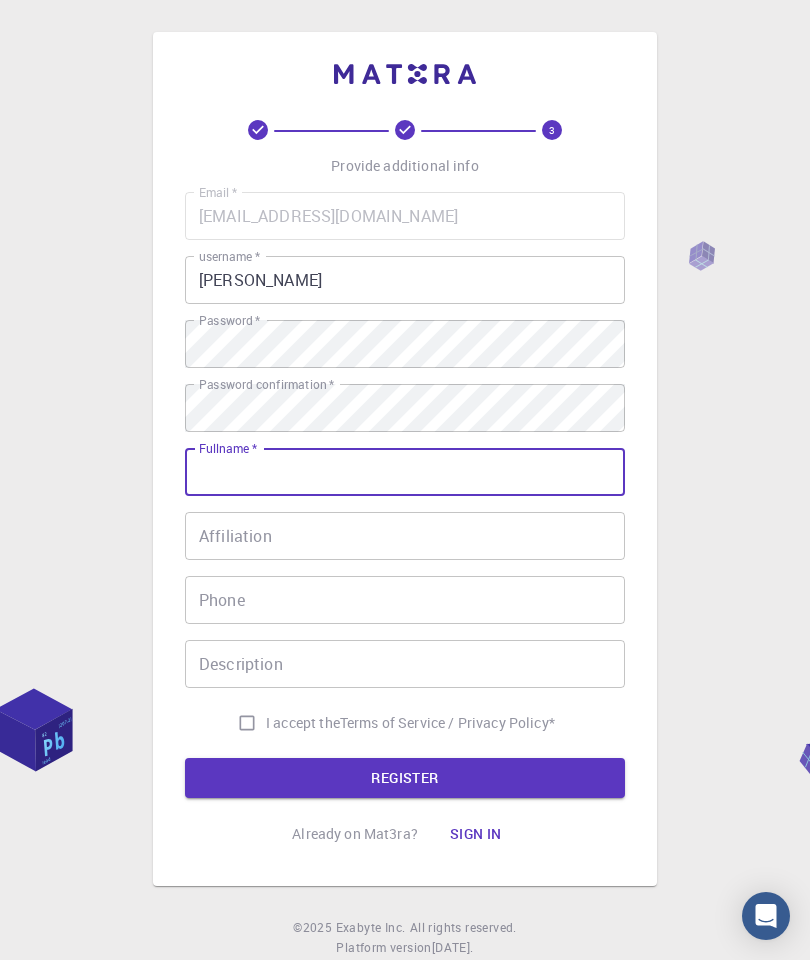click on "[PERSON_NAME]" at bounding box center [405, 280] 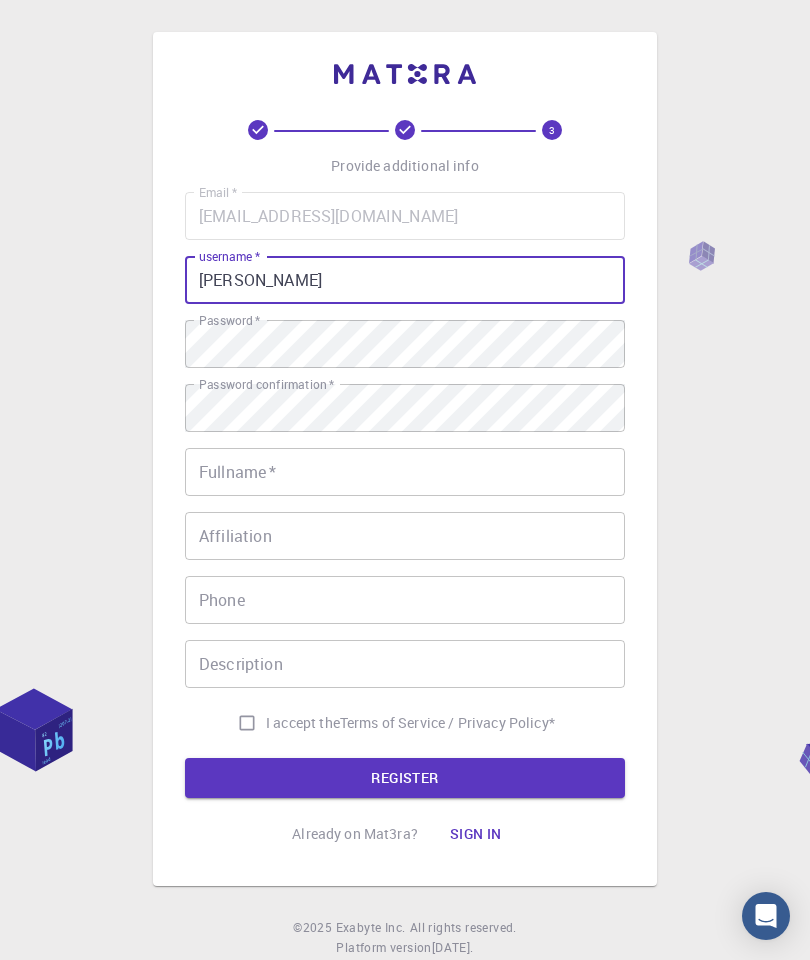 click on "[PERSON_NAME]" at bounding box center (405, 280) 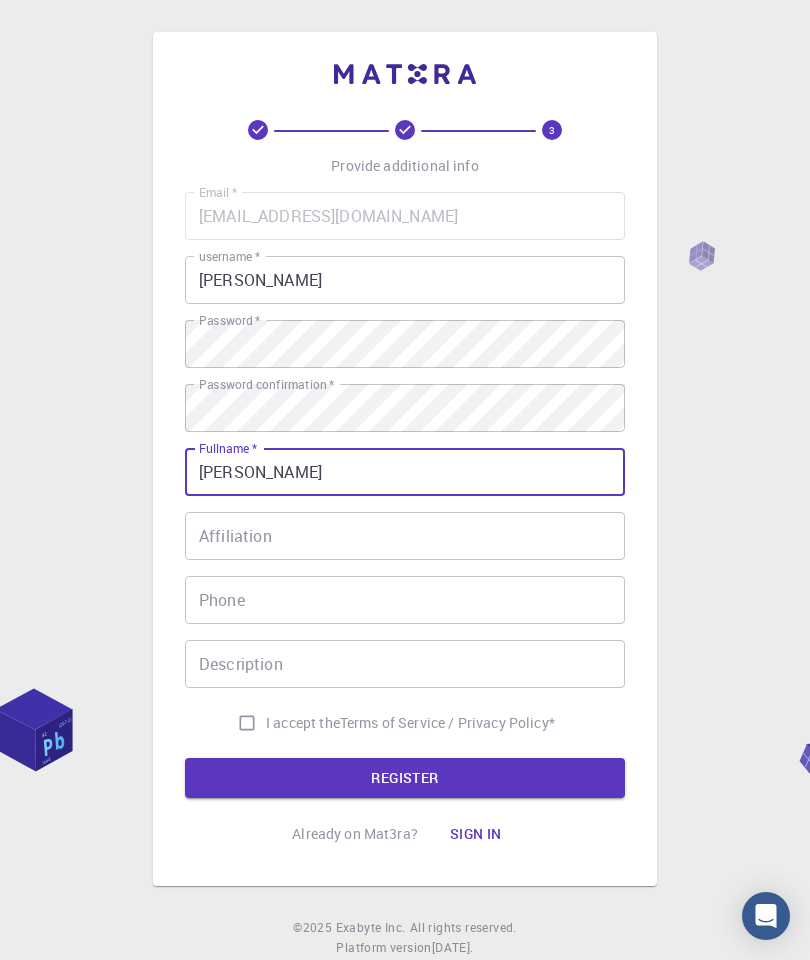 type on "[PERSON_NAME]" 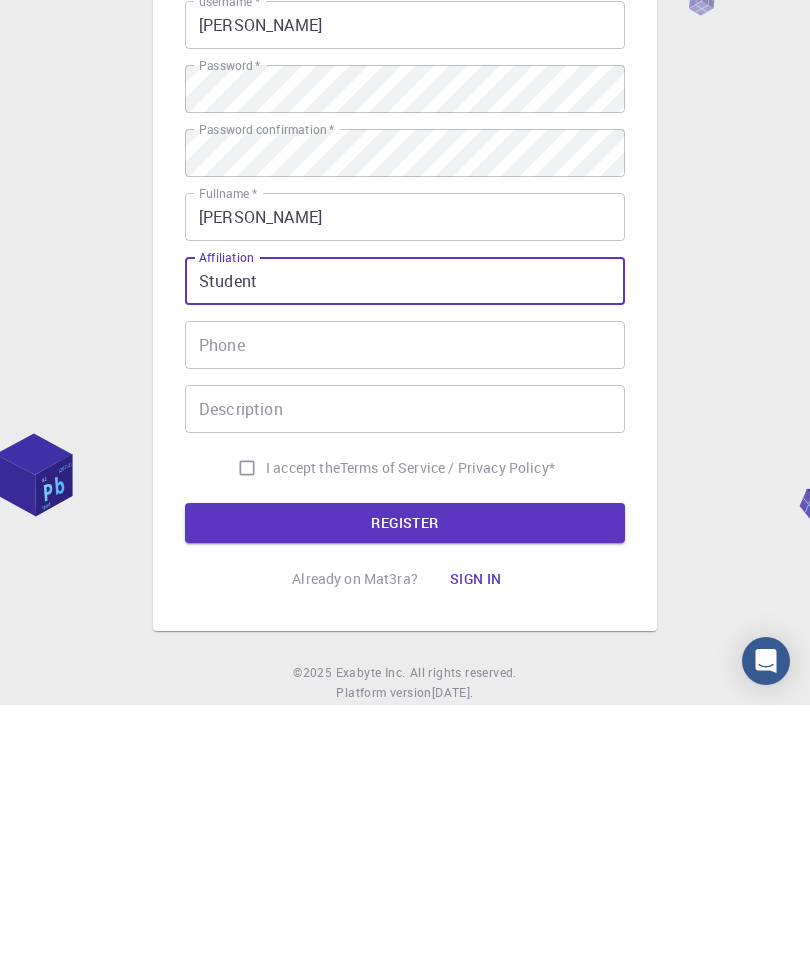 type on "Student" 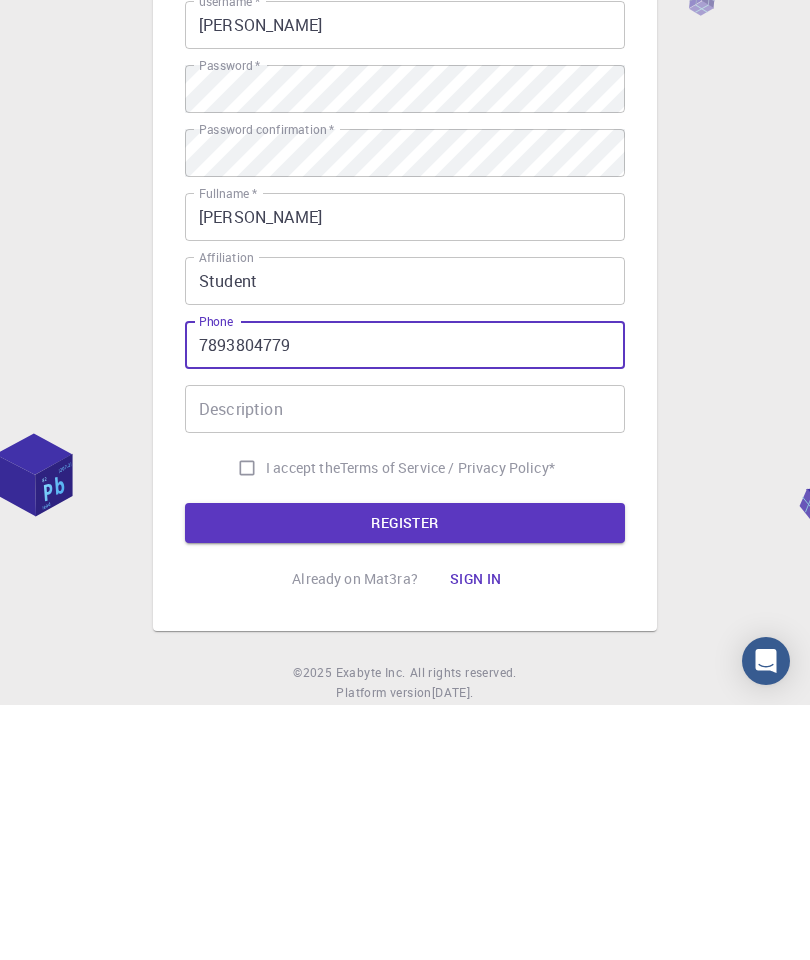 type on "7893804779" 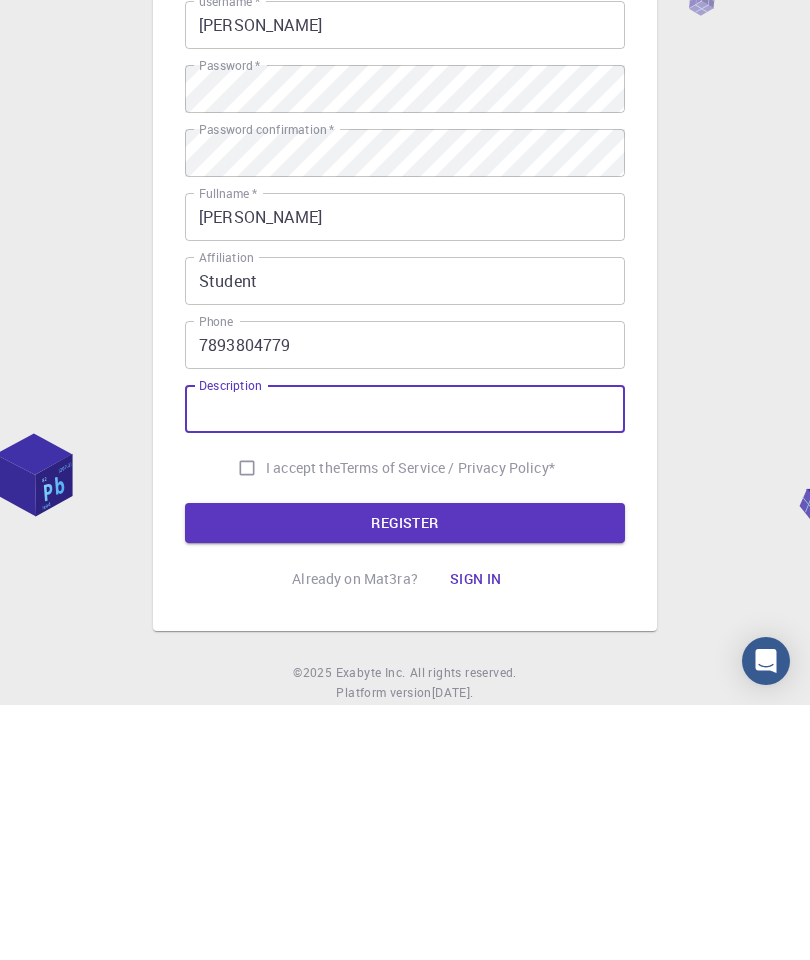 click on "I accept the  Terms of Service / Privacy Policy  *" at bounding box center [247, 723] 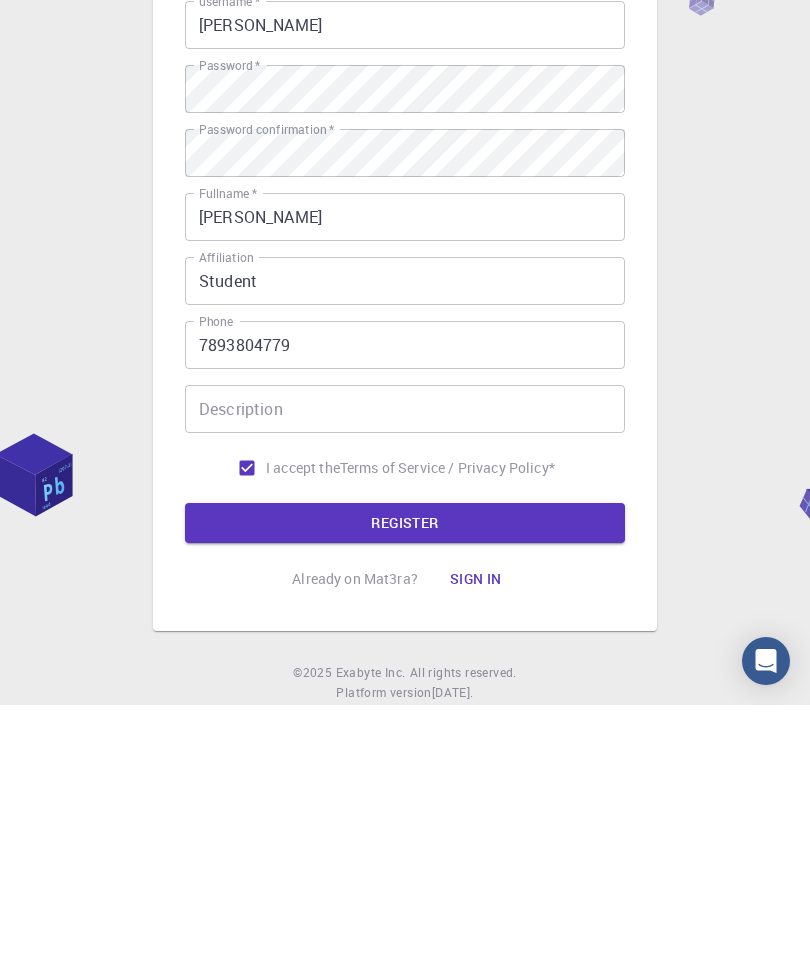 scroll, scrollTop: 80, scrollLeft: 0, axis: vertical 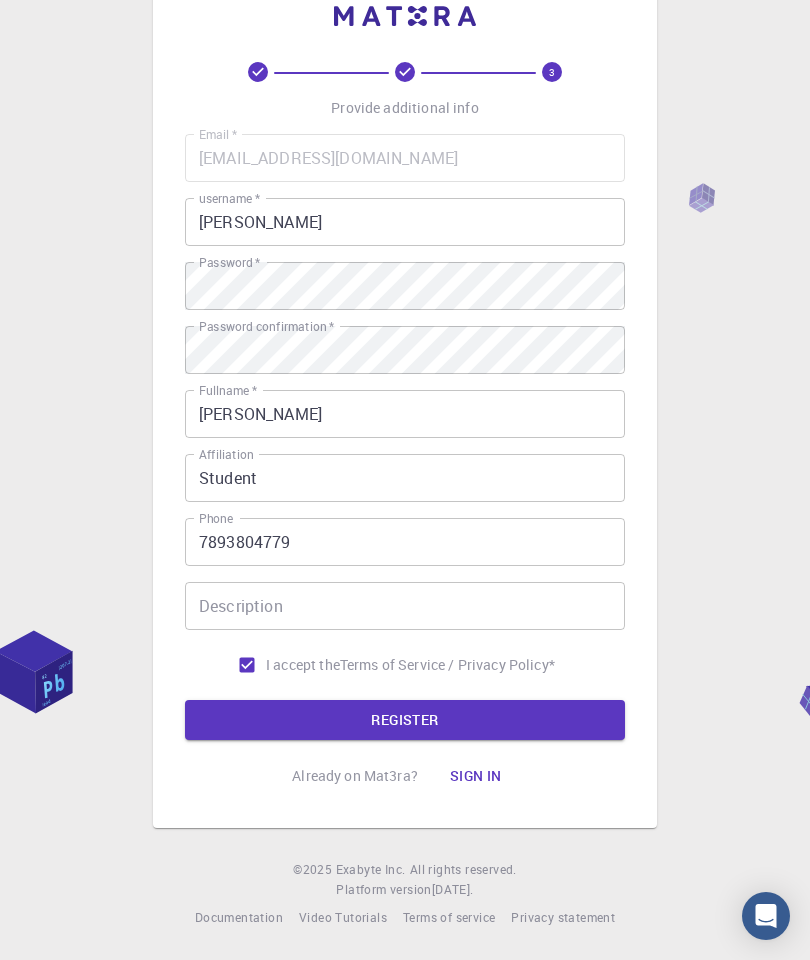 click on "REGISTER" at bounding box center (405, 720) 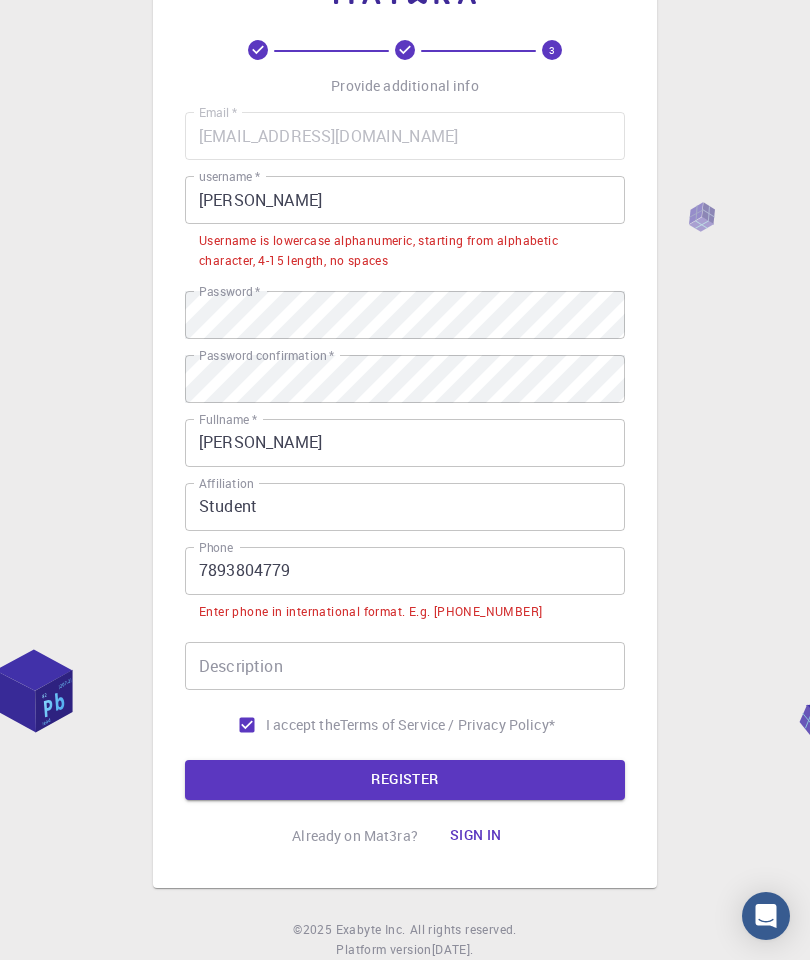 click on "Description" at bounding box center (405, 666) 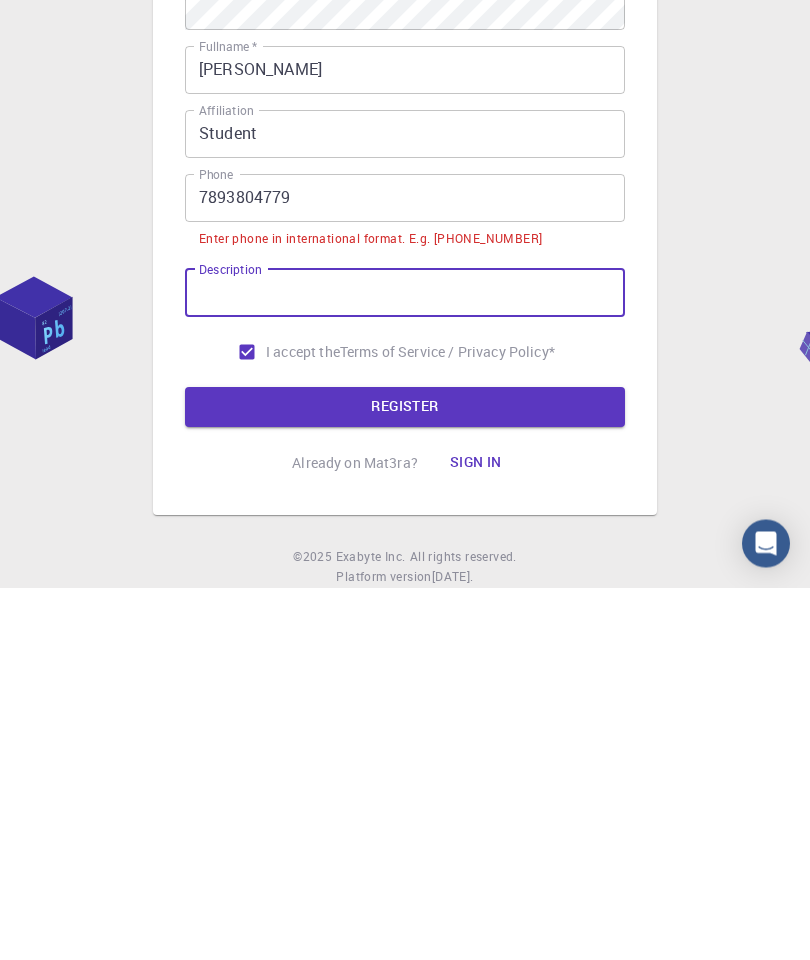 click on "Phone" at bounding box center [216, 547] 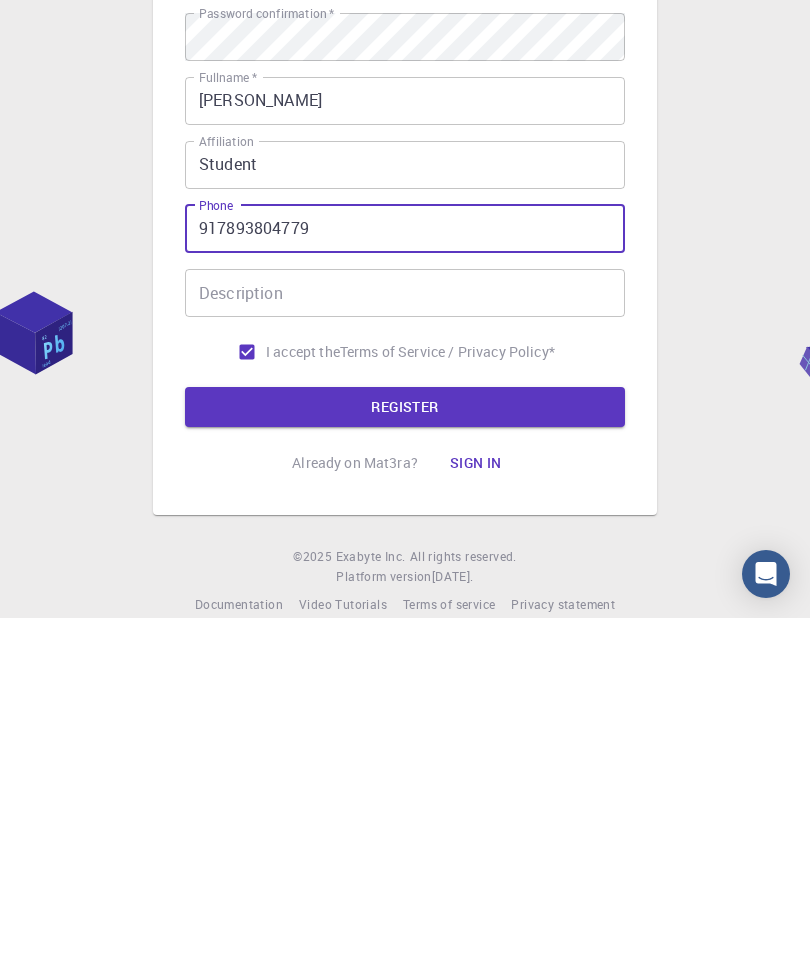 type on "917893804779" 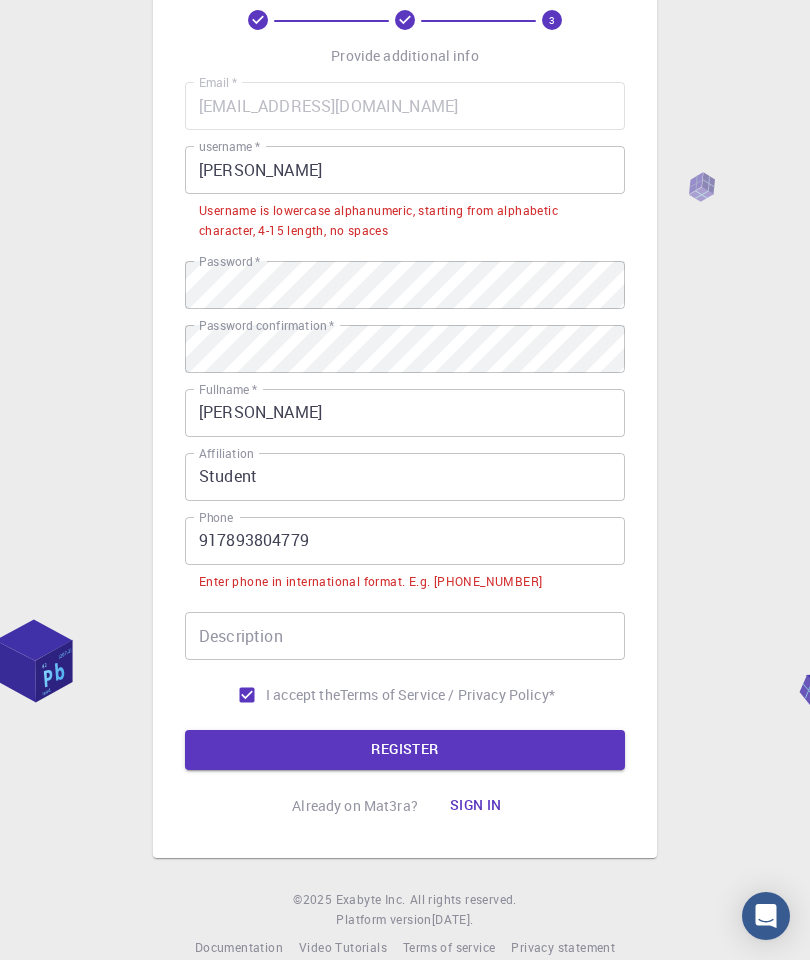click on "[PERSON_NAME]" at bounding box center [405, 170] 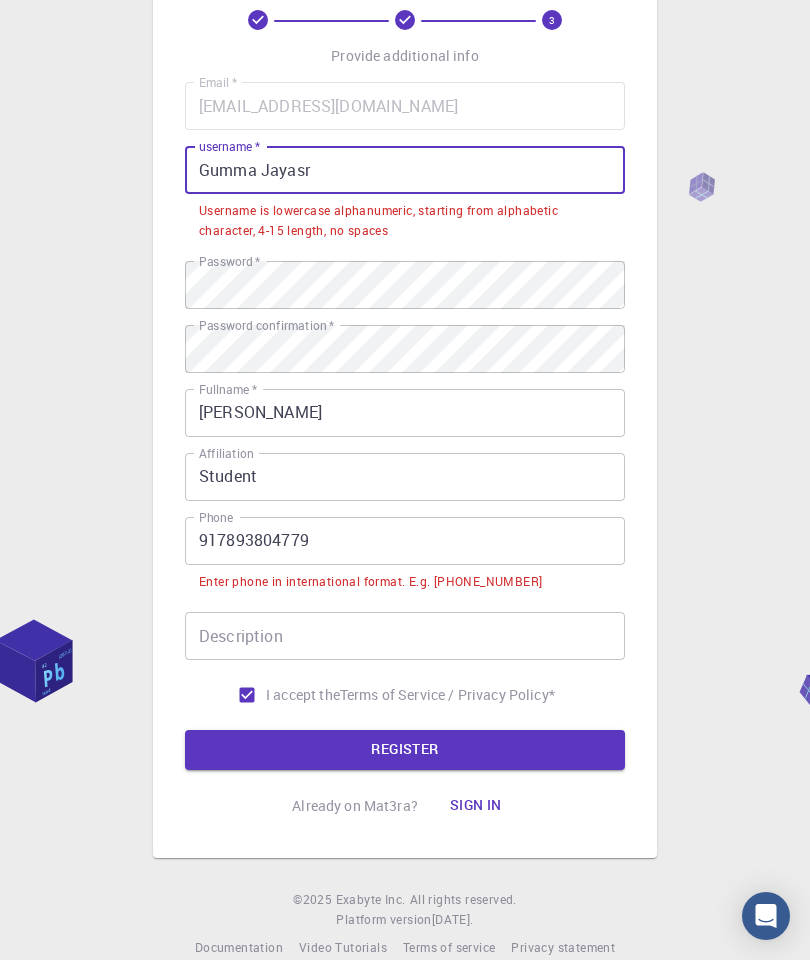 scroll, scrollTop: 91, scrollLeft: 0, axis: vertical 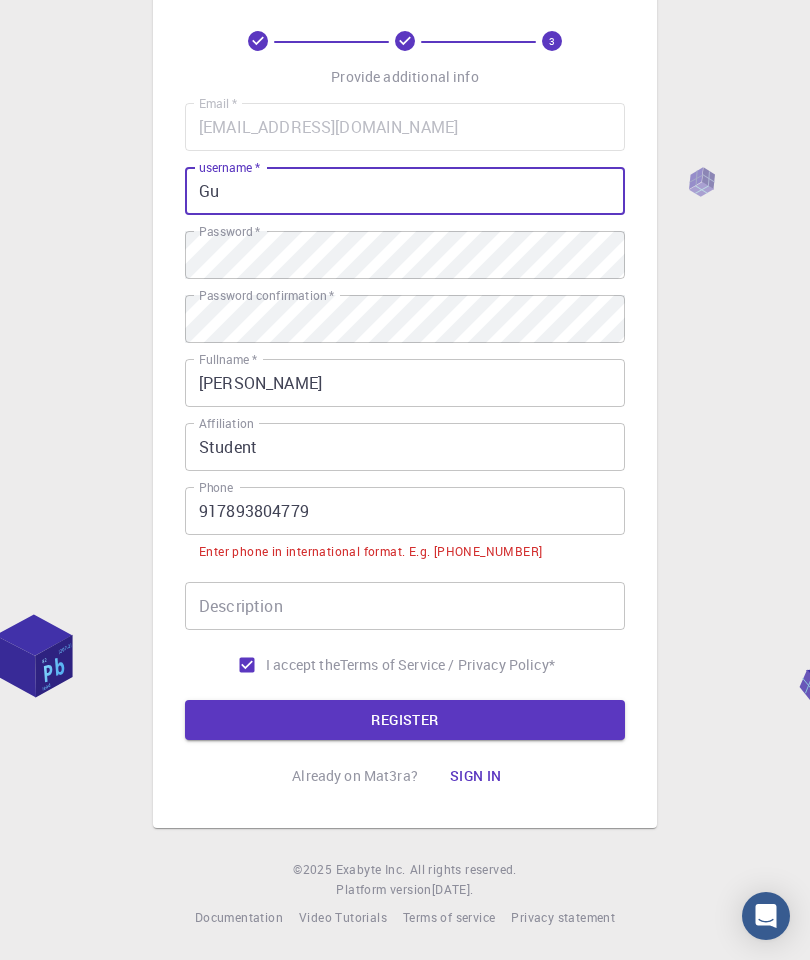 type on "G" 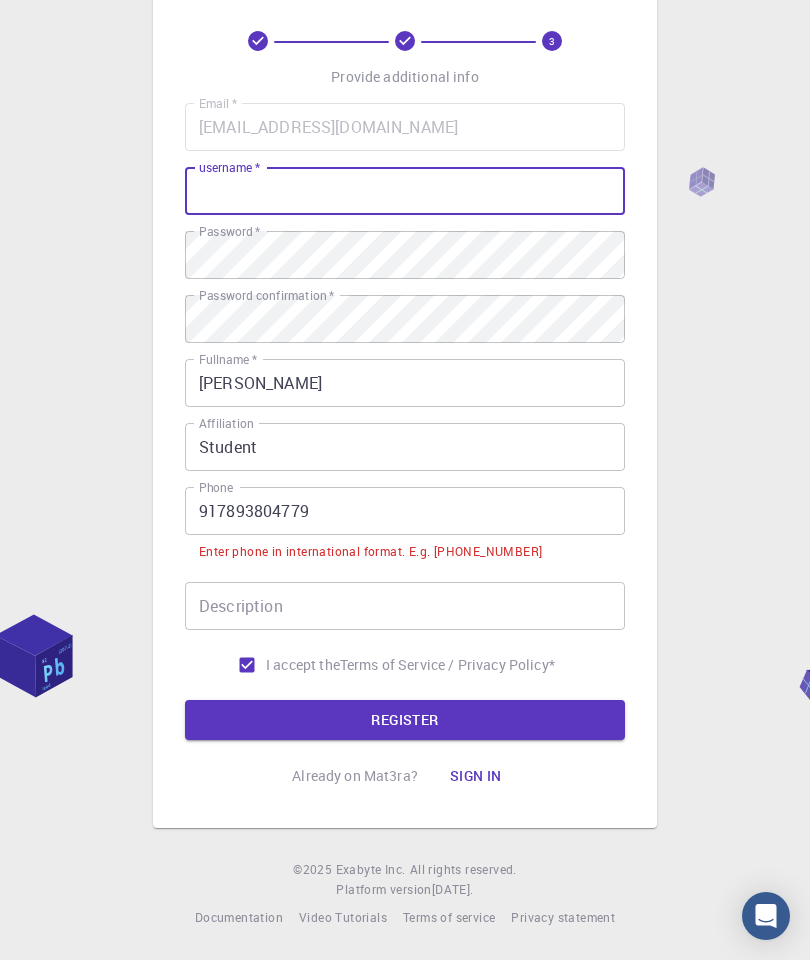 type on "S" 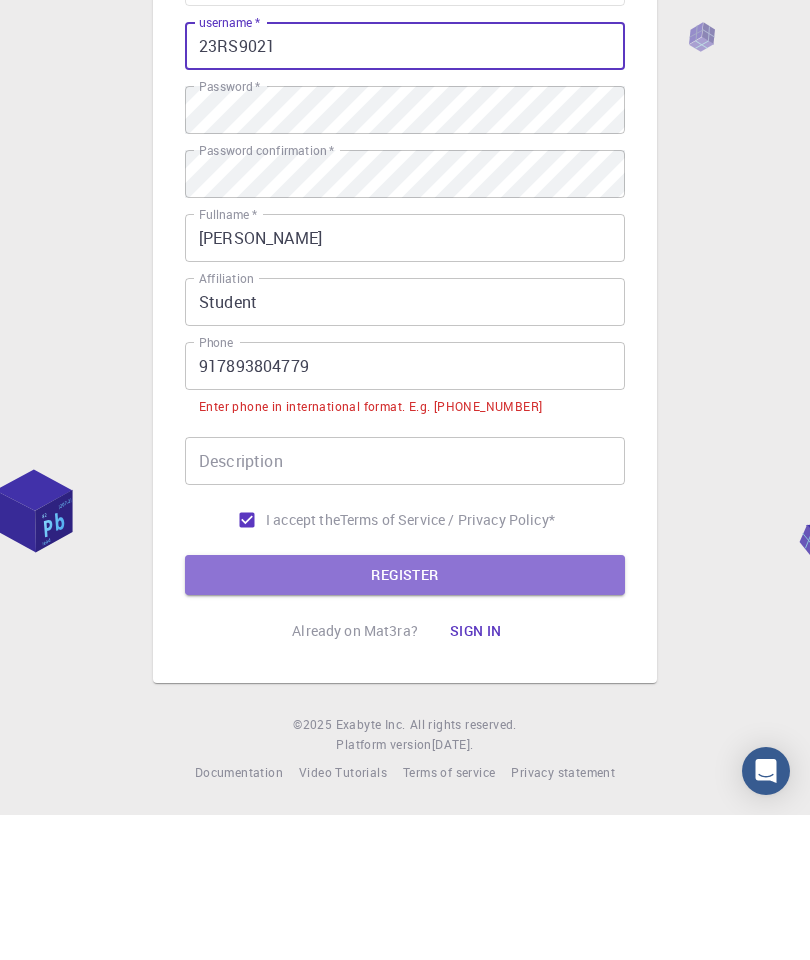 type on "23RS9021" 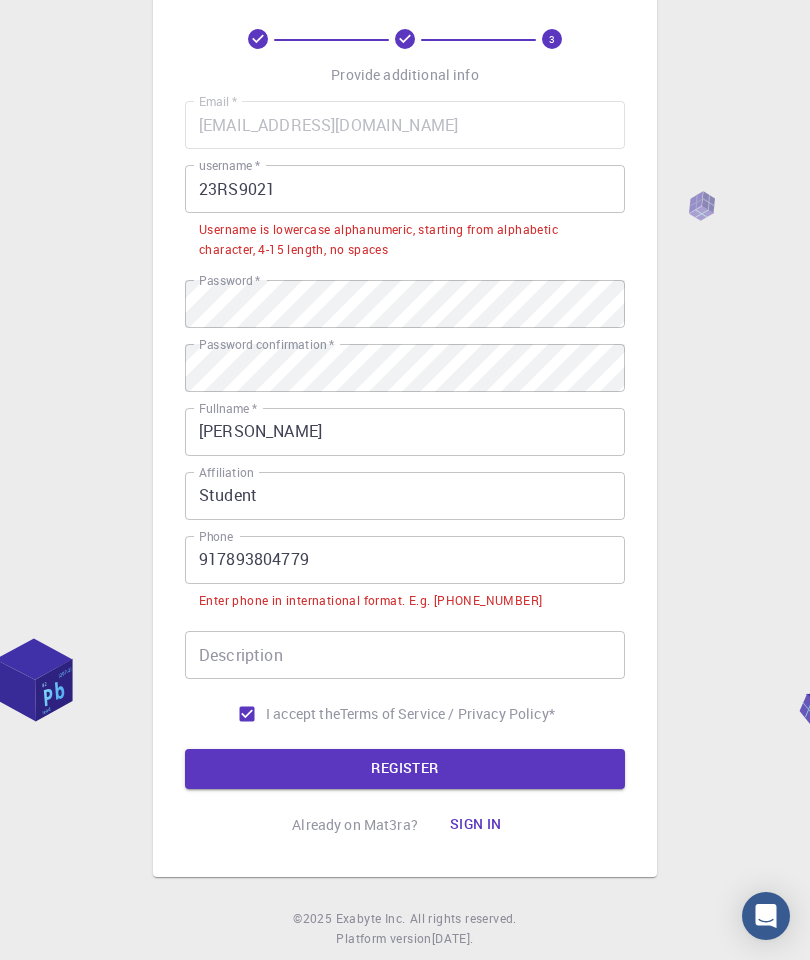 click on "REGISTER" at bounding box center [405, 769] 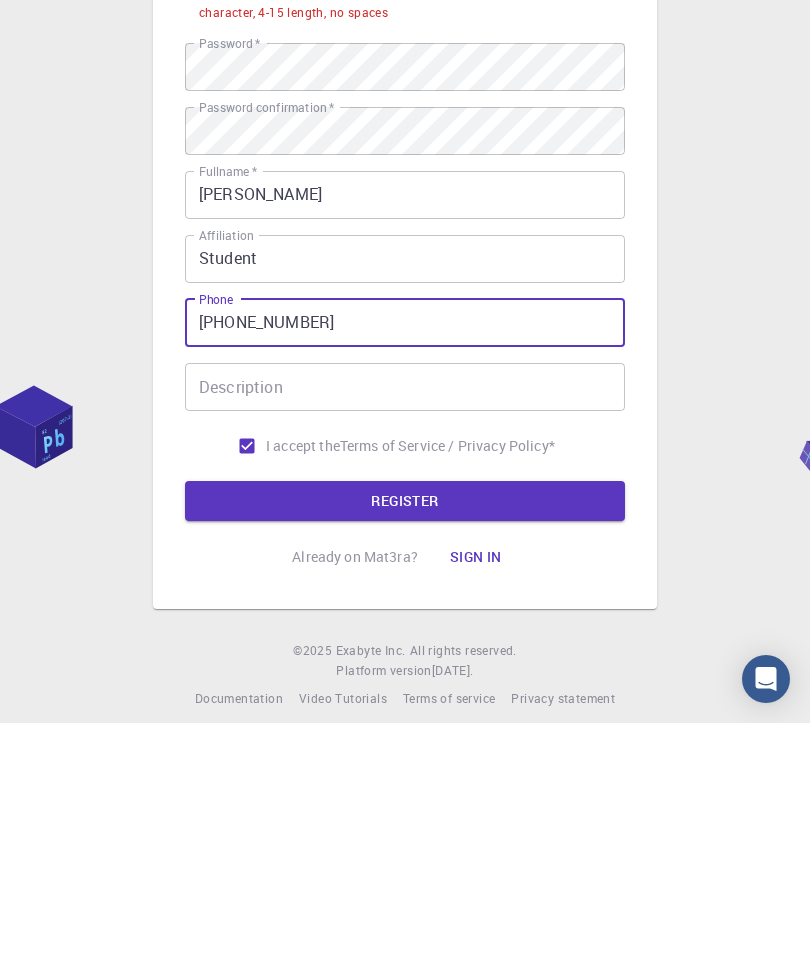 type on "[PHONE_NUMBER]" 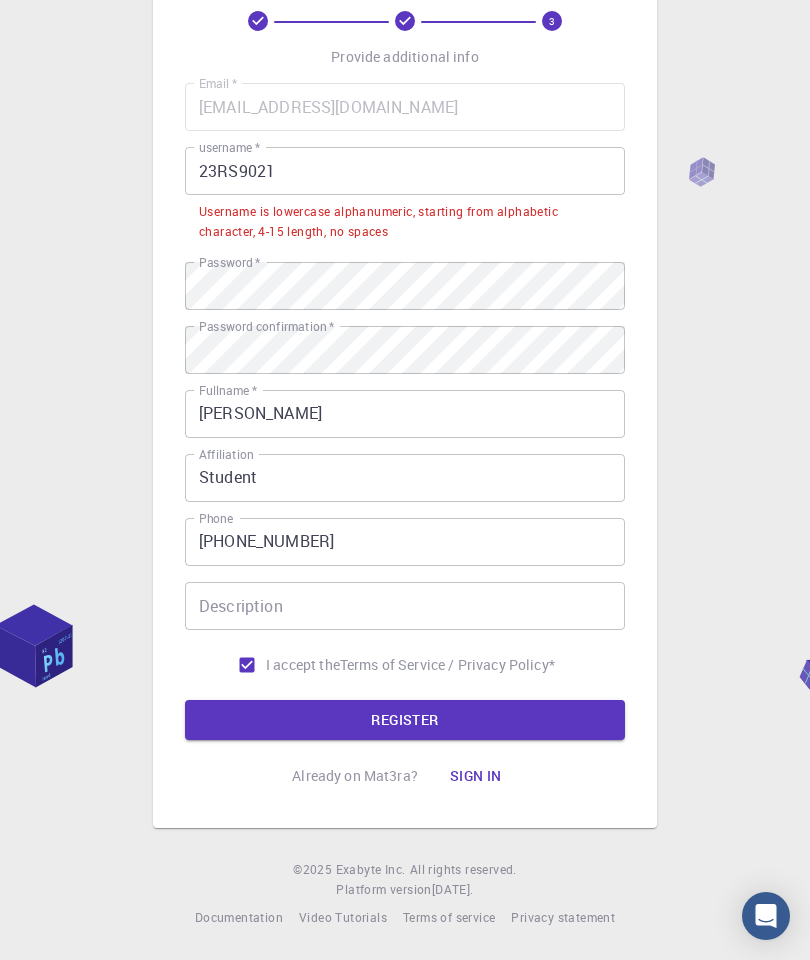 click on "23RS9021" at bounding box center [405, 171] 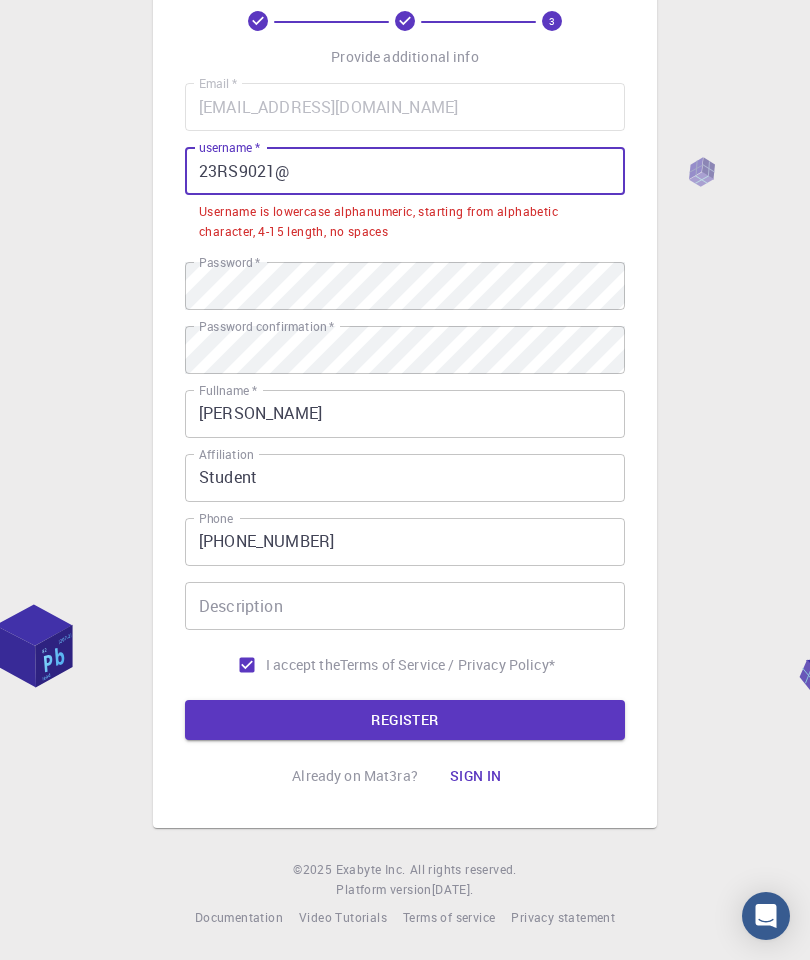 scroll, scrollTop: 80, scrollLeft: 0, axis: vertical 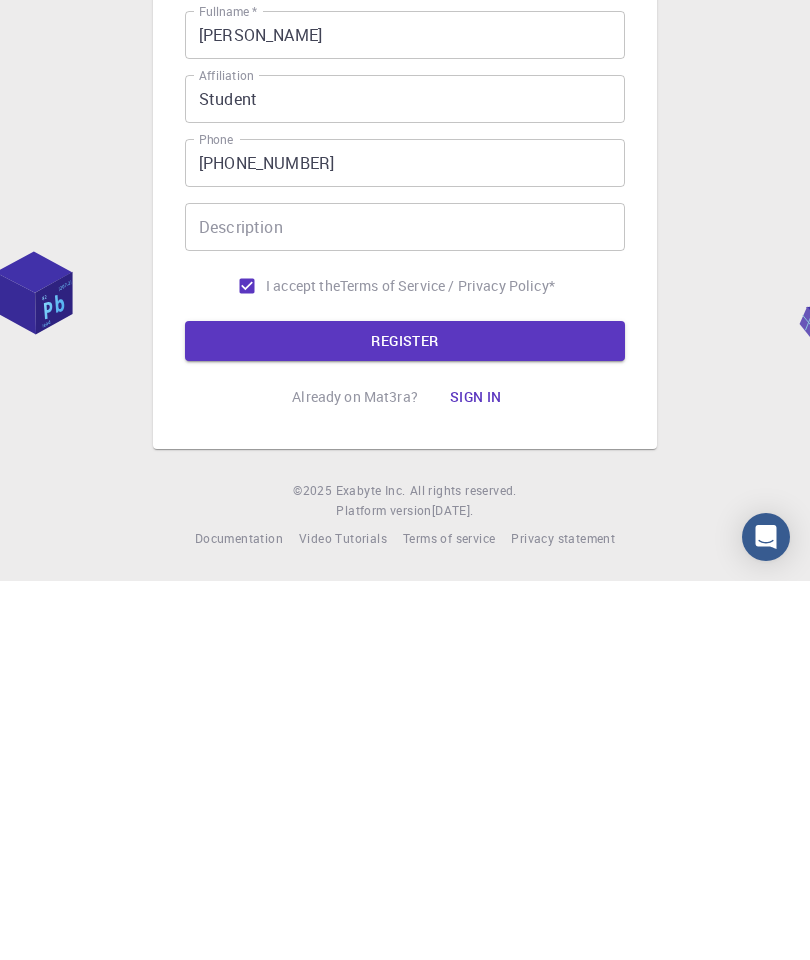 click on "REGISTER" at bounding box center (405, 720) 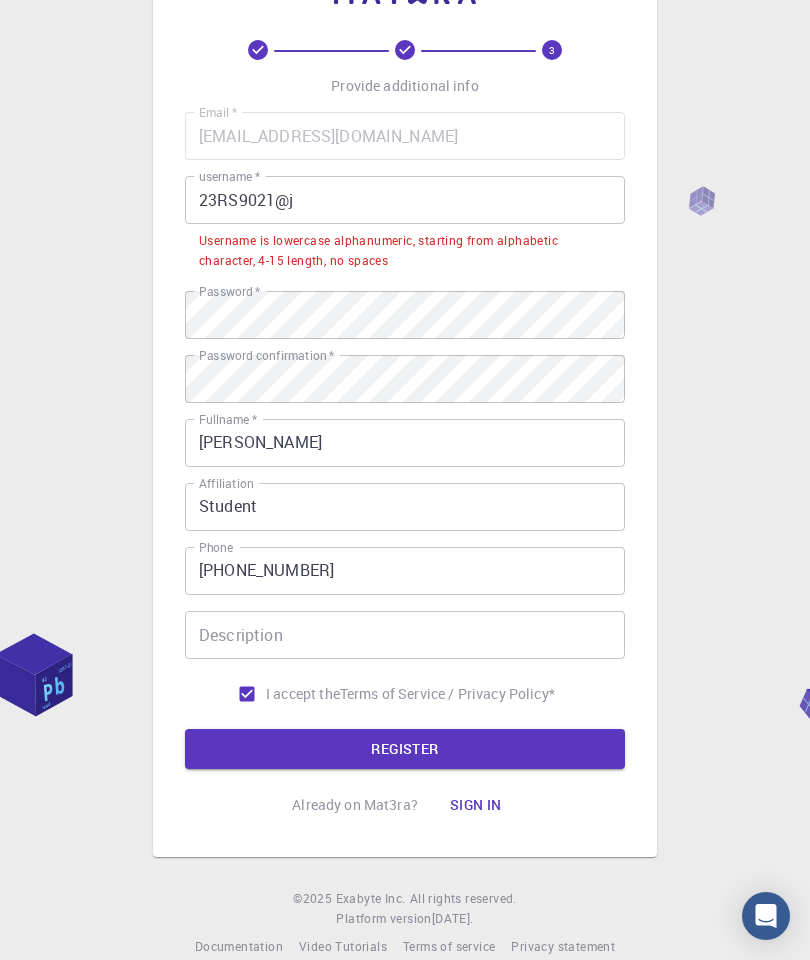 click on "23RS9021@j" at bounding box center (405, 200) 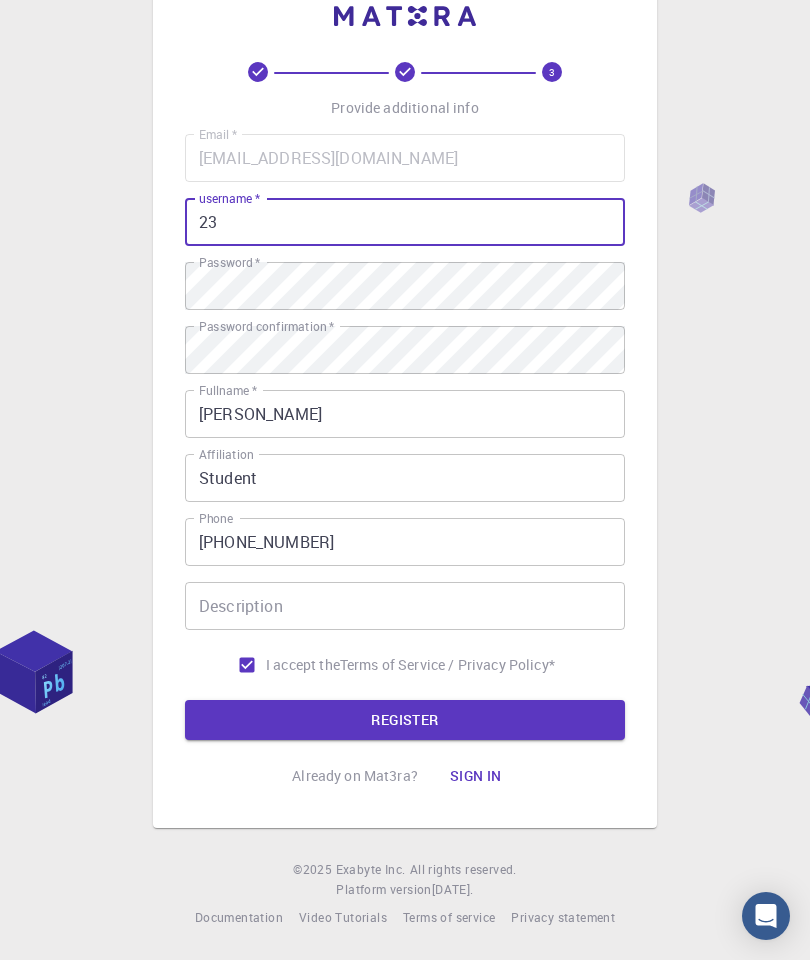 type on "2" 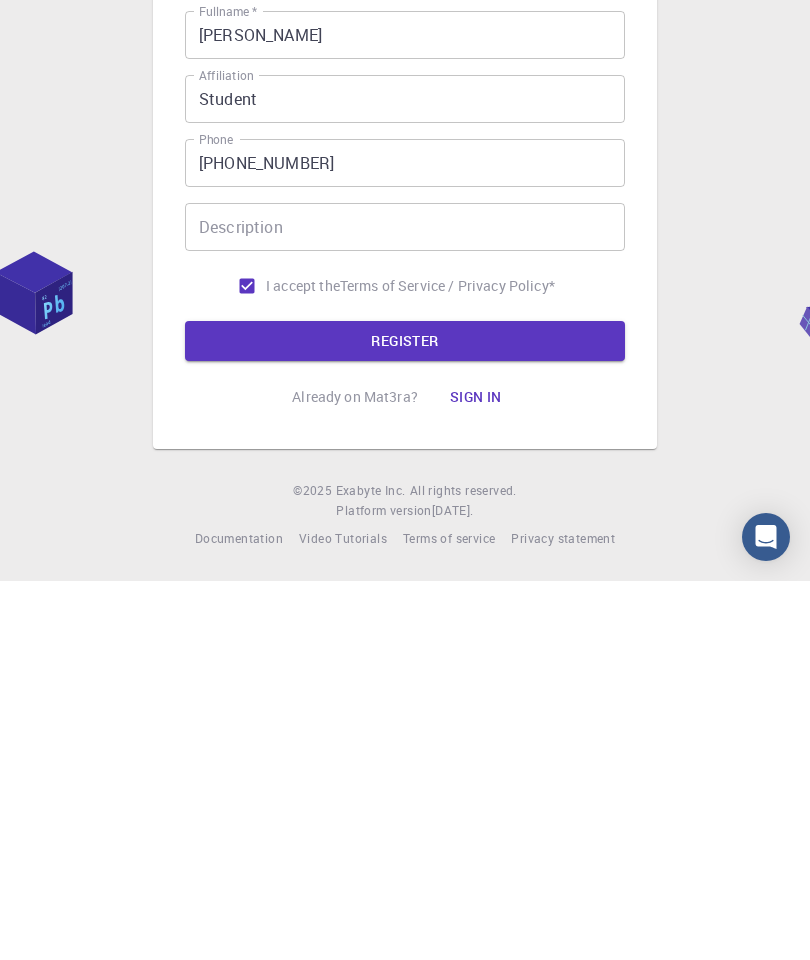 click on "REGISTER" at bounding box center [405, 720] 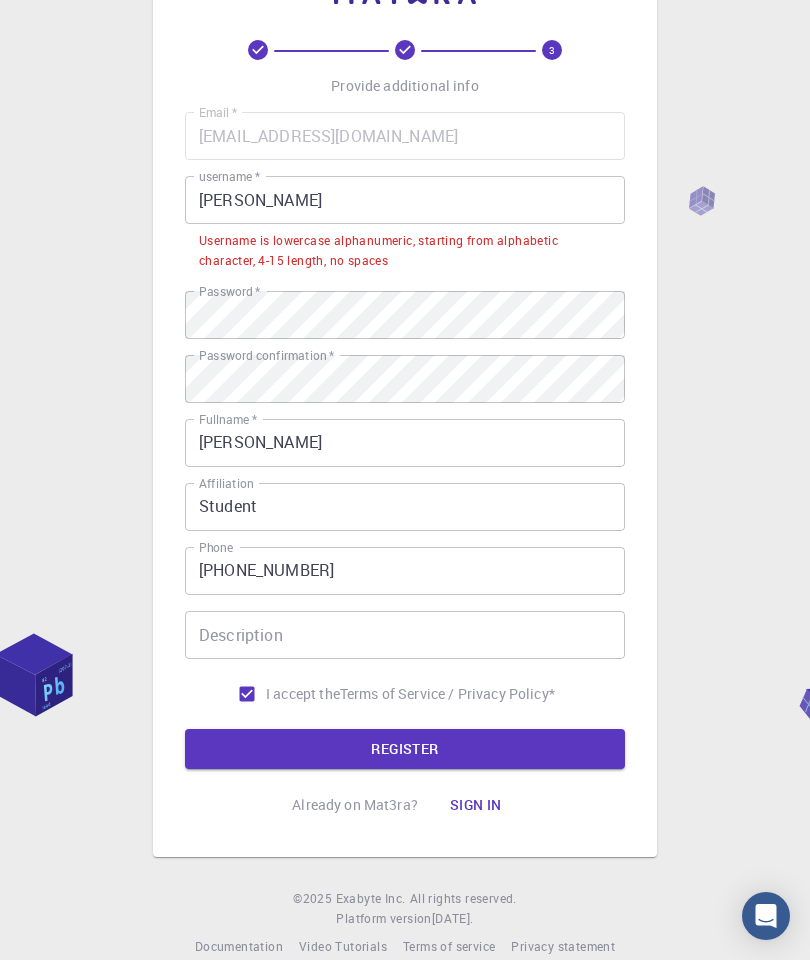 click on "[PERSON_NAME]" at bounding box center (405, 200) 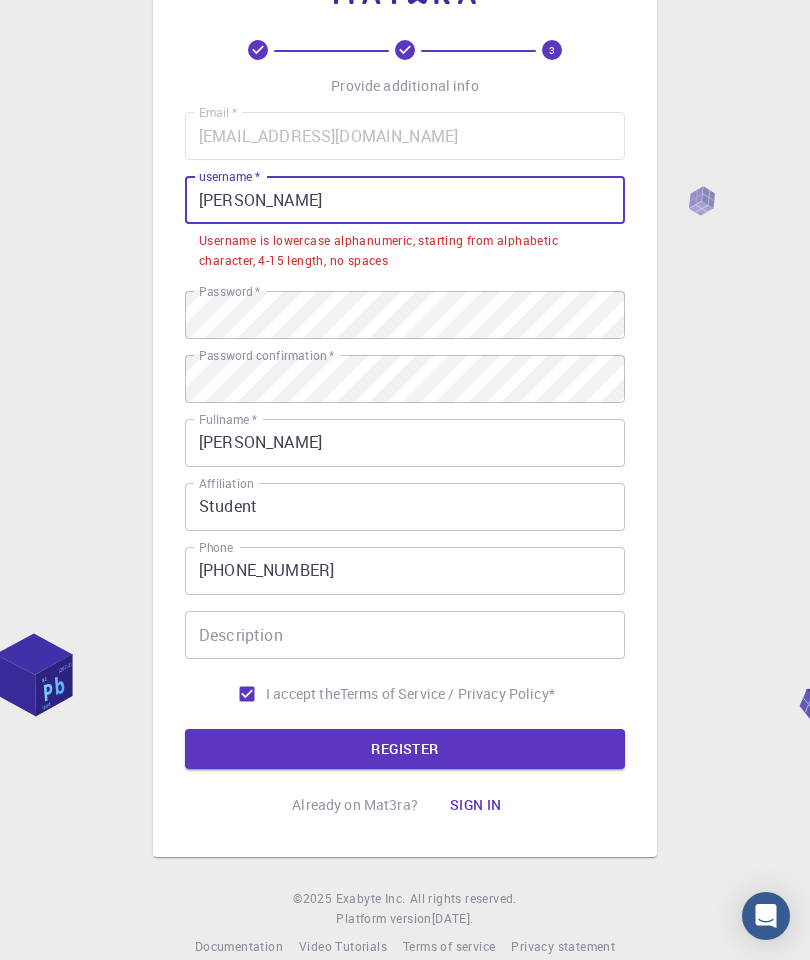 click on "[PERSON_NAME]" at bounding box center (405, 200) 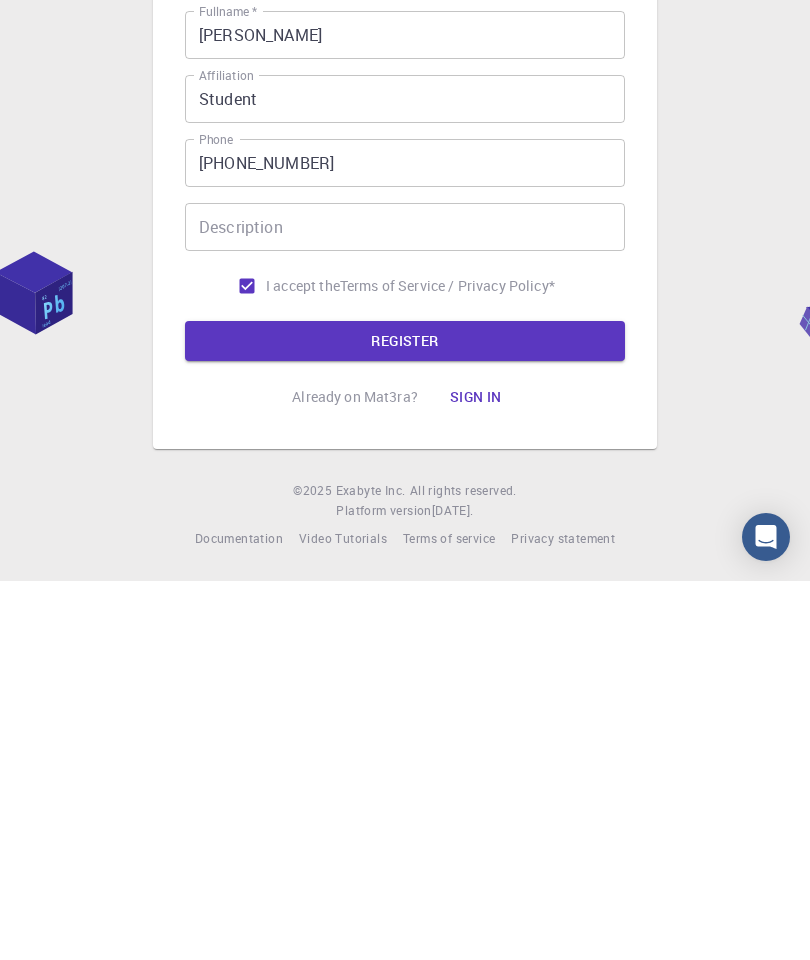click on "REGISTER" at bounding box center (405, 720) 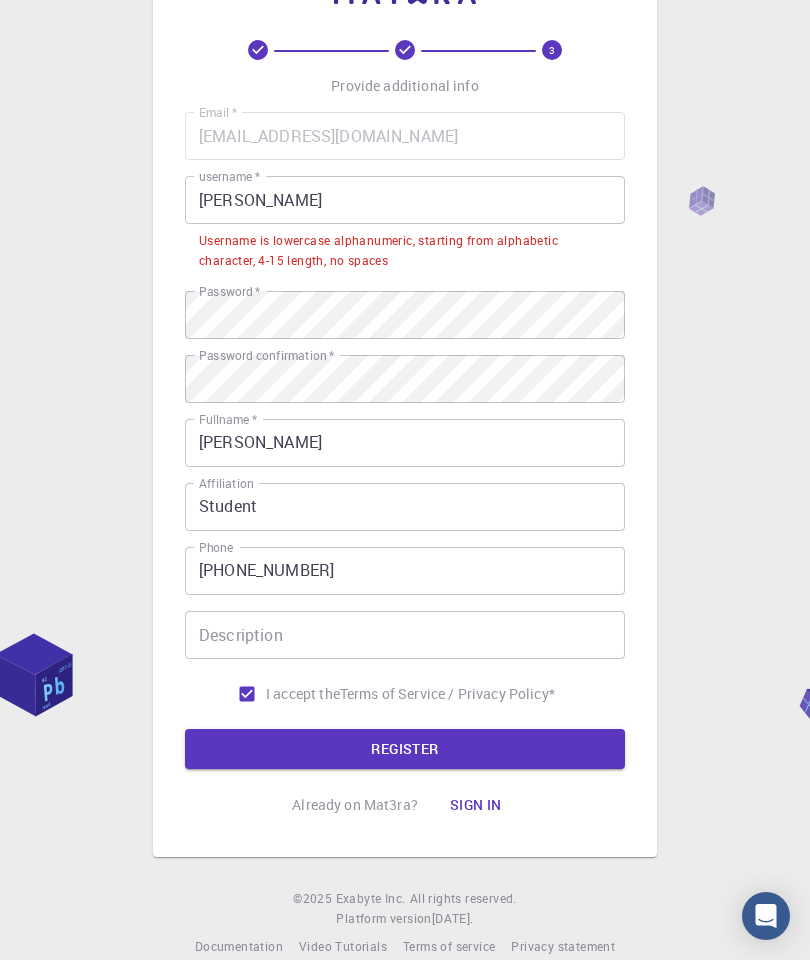 click on "[PERSON_NAME]" at bounding box center [405, 200] 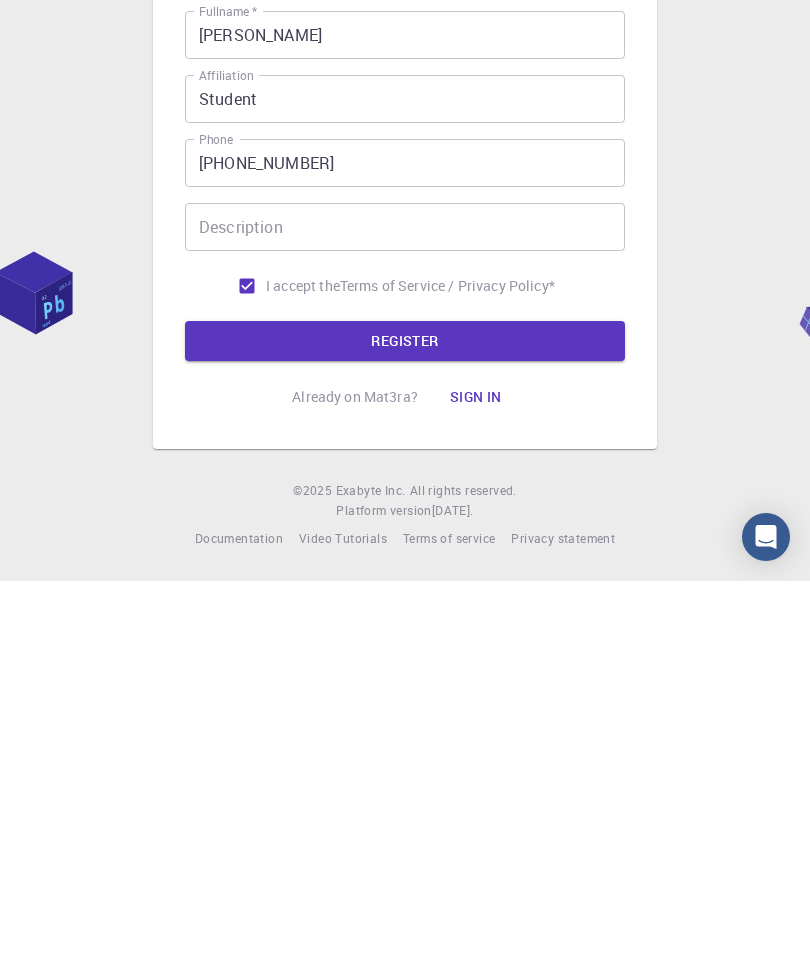 click on "REGISTER" at bounding box center [405, 720] 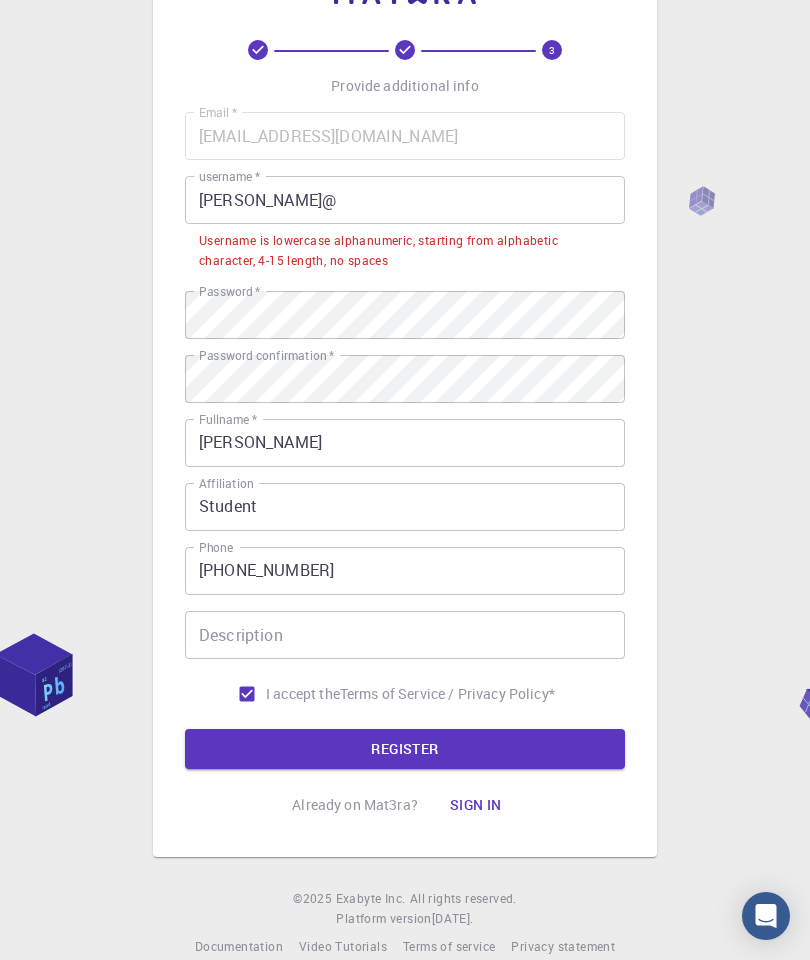 click on "[PERSON_NAME]@" at bounding box center [405, 200] 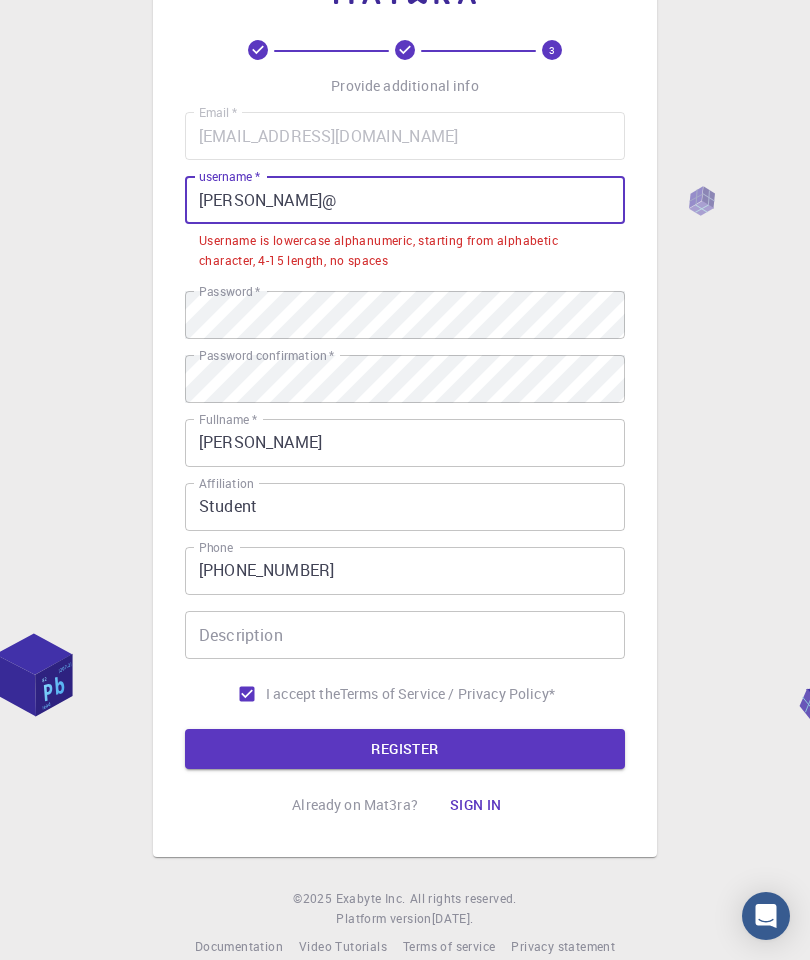 click on "Username is lowercase alphanumeric, starting from alphabetic character, 4-15 length, no spaces" at bounding box center (405, 251) 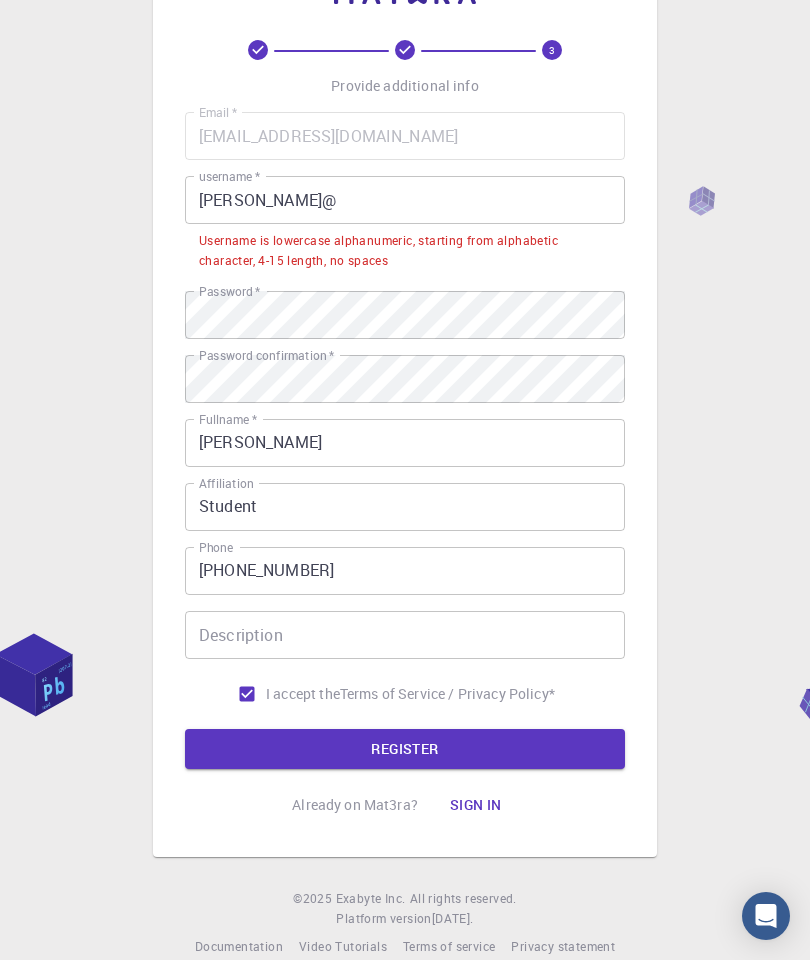 click on "3 Provide additional info Email   * [EMAIL_ADDRESS][DOMAIN_NAME] Email   * username   * [PERSON_NAME]@ username   * Username is lowercase alphanumeric, starting from alphabetic character, 4-15 length, no spaces Password   * Password   * Password confirmation   * Password confirmation   * Fullname   * [PERSON_NAME] Fullname   * Affiliation Student Affiliation Phone [PHONE_NUMBER] Phone Description Description I accept the  Terms of Service / Privacy Policy  * REGISTER Already on Mat3ra? Sign in ©  2025   Exabyte Inc.   All rights reserved. Platform version  [DATE] . Documentation Video Tutorials Terms of service Privacy statement" at bounding box center (405, 454) 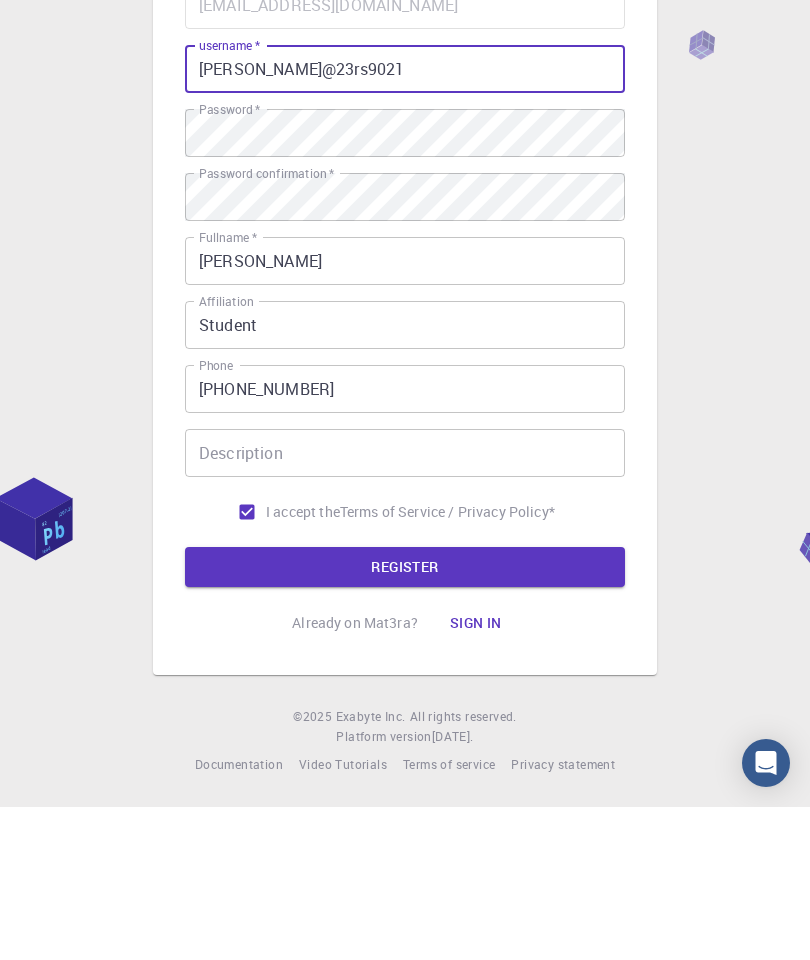 click on "REGISTER" at bounding box center (405, 720) 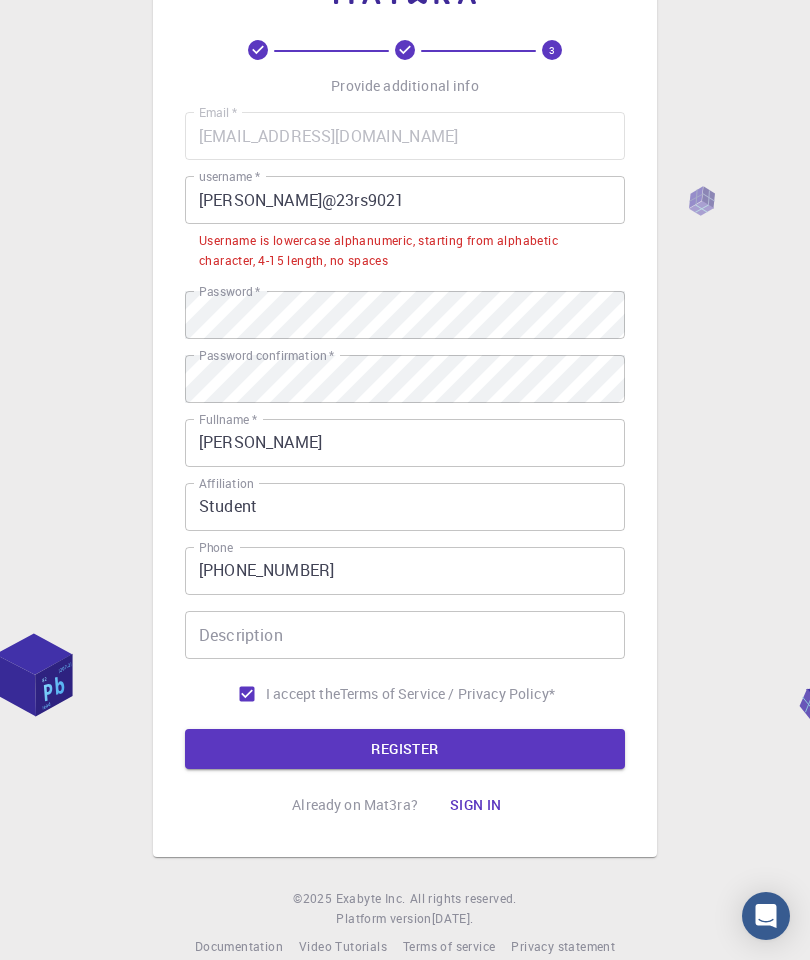 click on "[PERSON_NAME]@23rs9021" at bounding box center (405, 200) 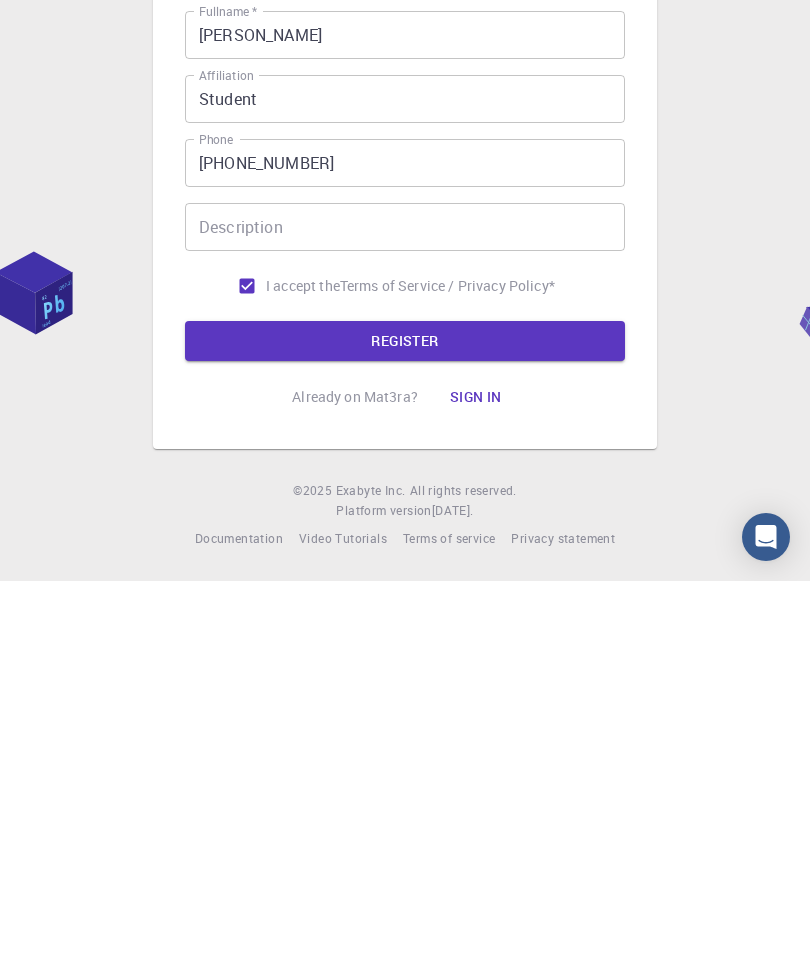 click on "REGISTER" at bounding box center [405, 720] 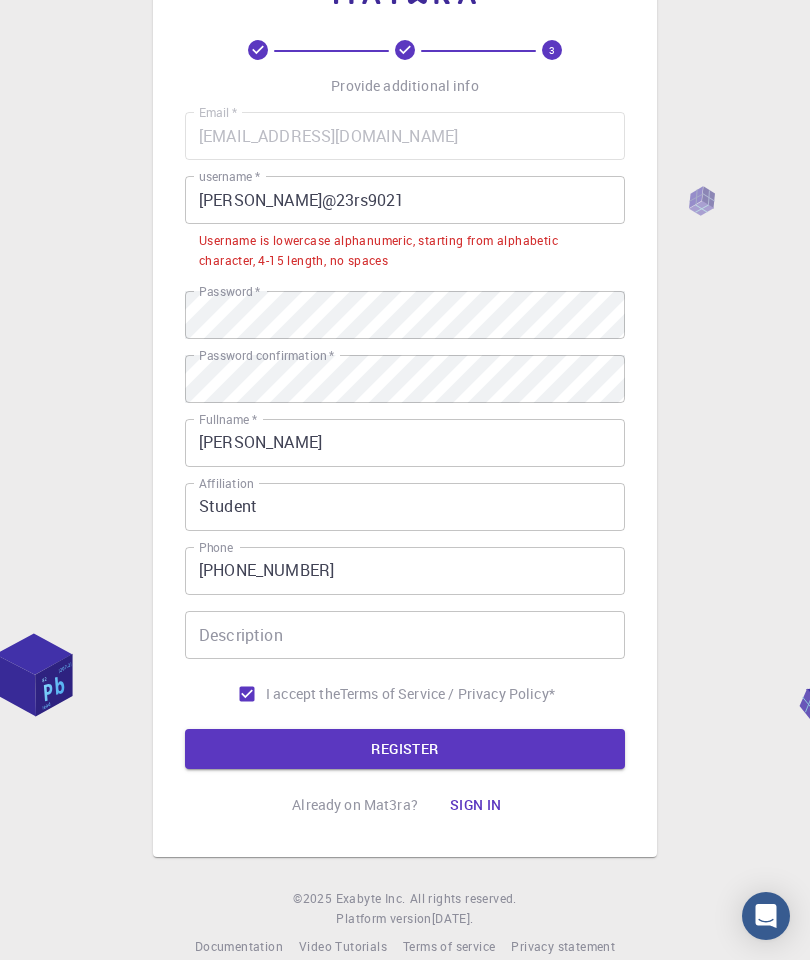 click on "[PERSON_NAME]@23rs9021" at bounding box center (405, 200) 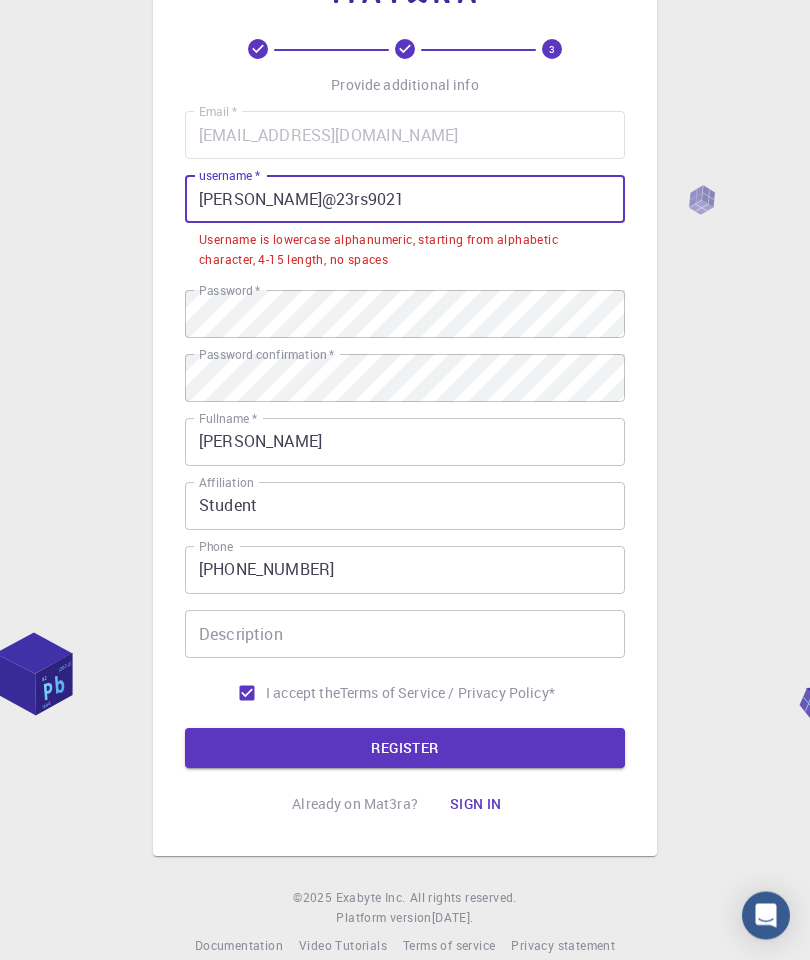 click on "[PERSON_NAME]@23rs9021" at bounding box center (405, 200) 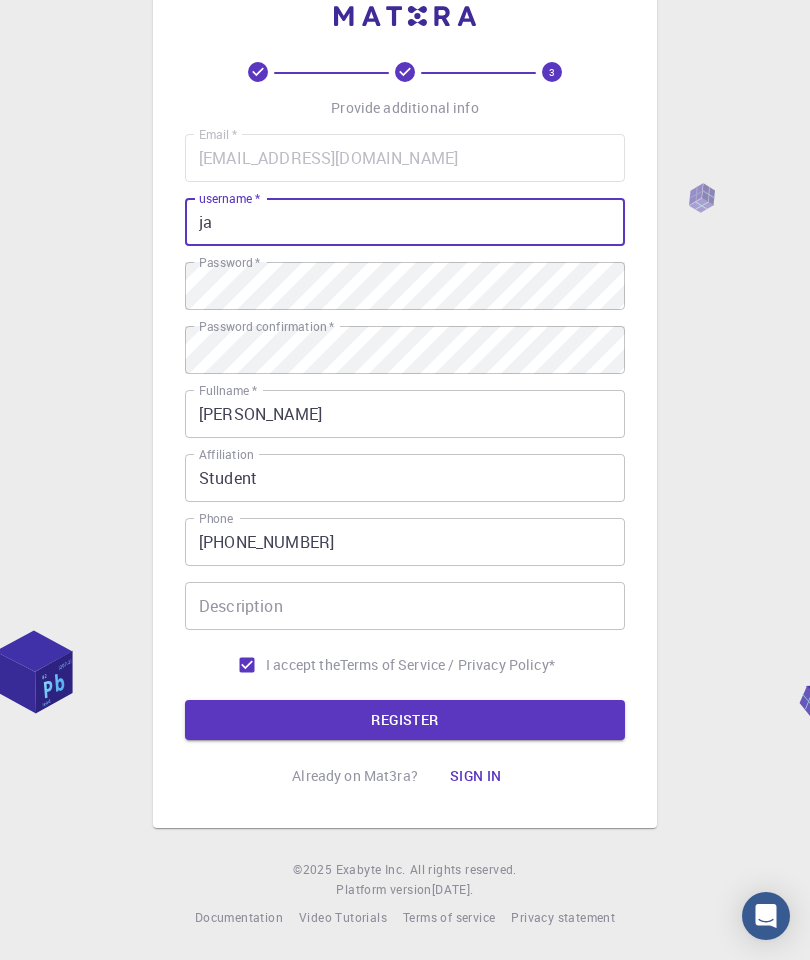 type on "j" 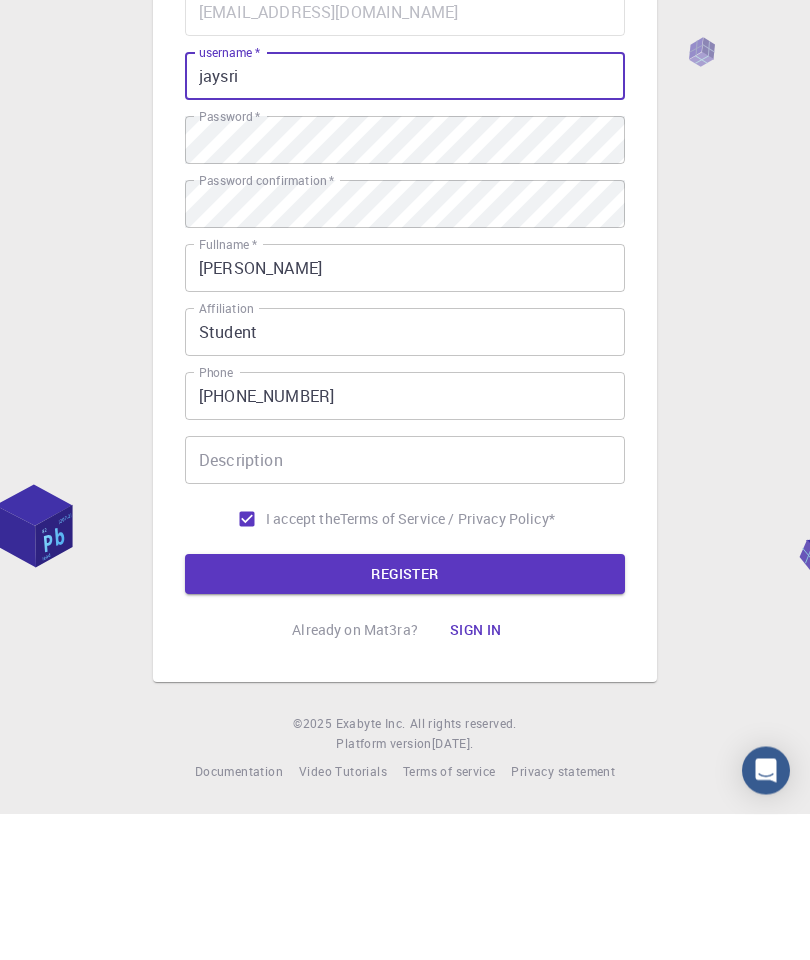 type on "jaysri" 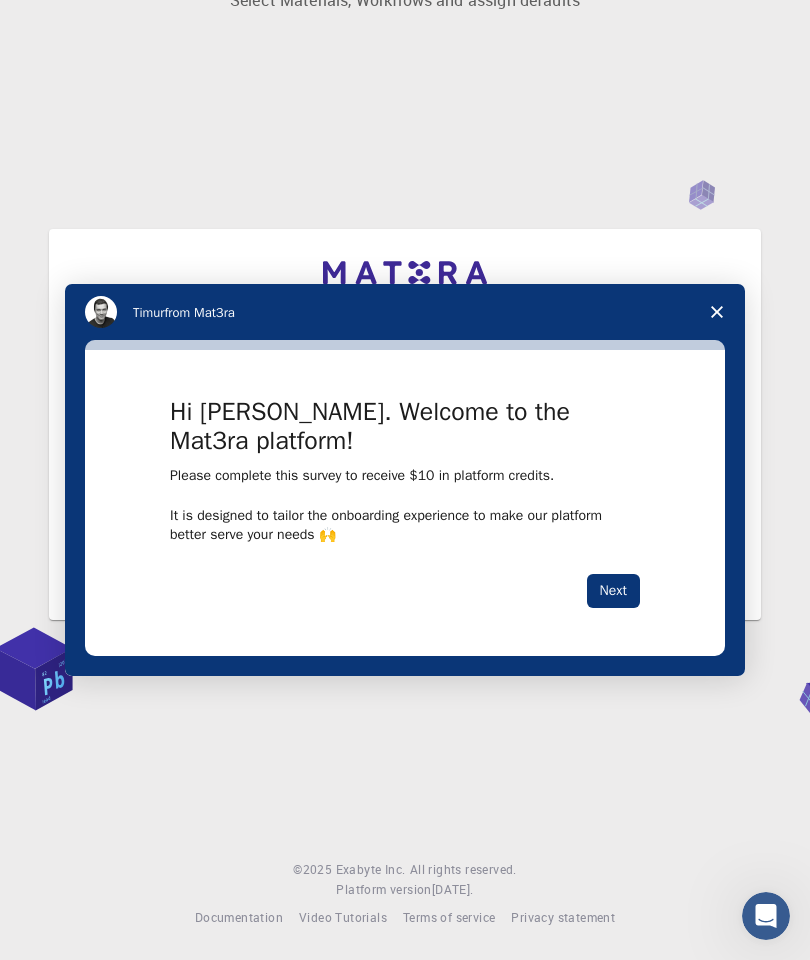 scroll, scrollTop: 0, scrollLeft: 0, axis: both 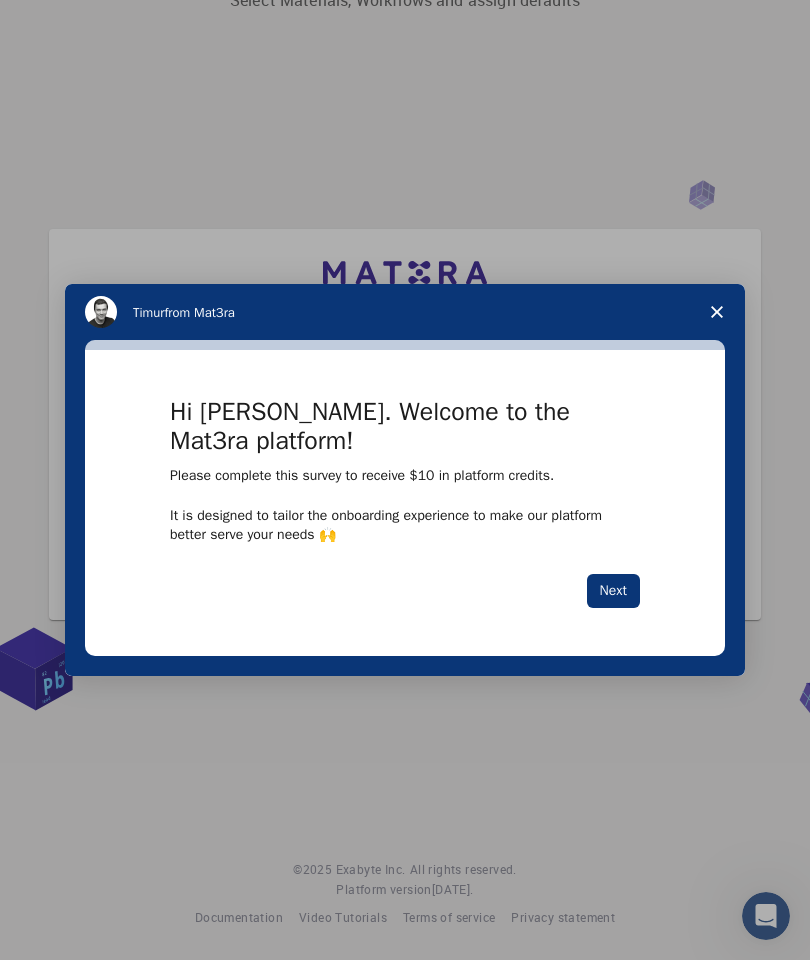 click on "Next" at bounding box center (613, 591) 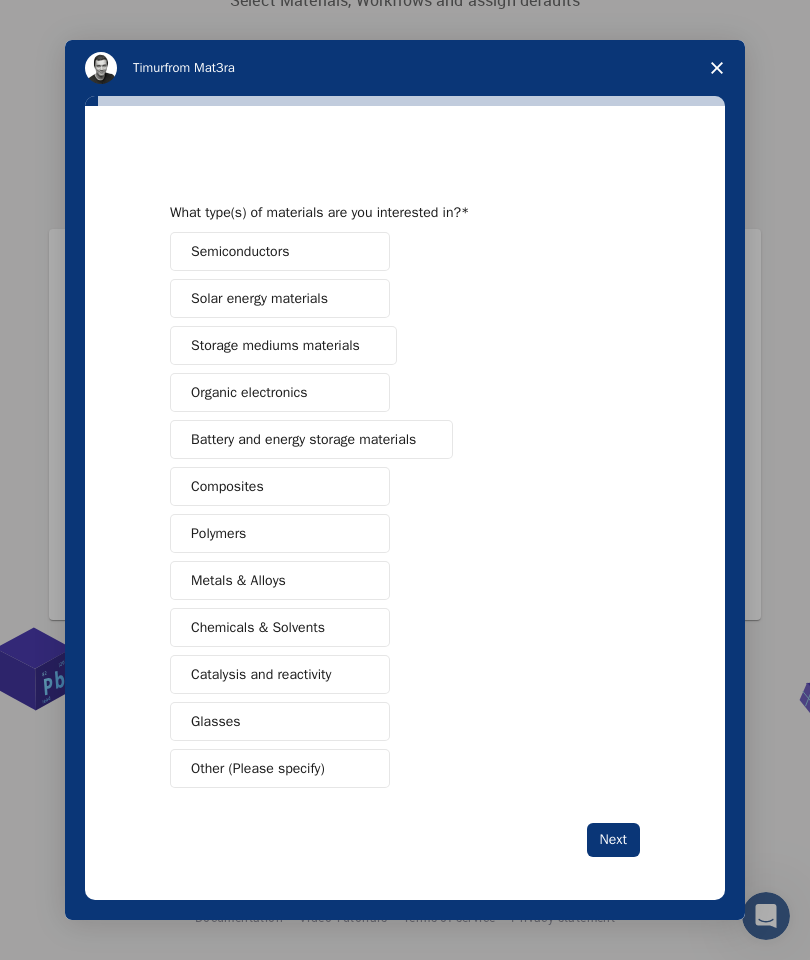 scroll, scrollTop: 0, scrollLeft: 0, axis: both 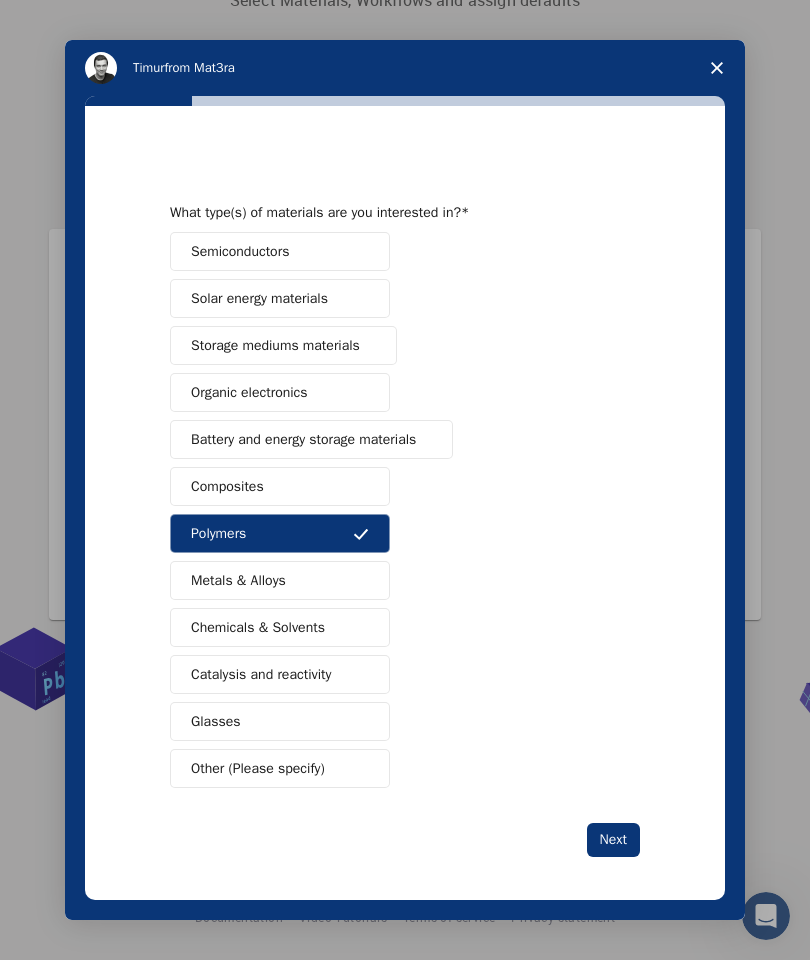 click on "Metals & Alloys" at bounding box center [238, 580] 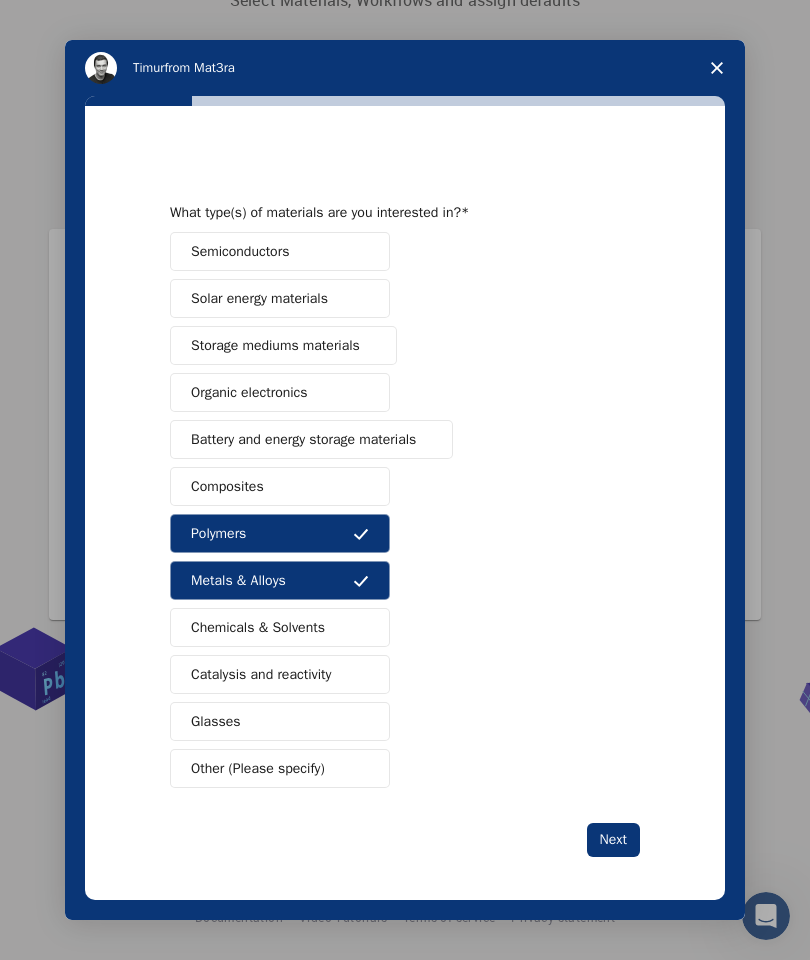 click on "Chemicals & Solvents" at bounding box center (258, 627) 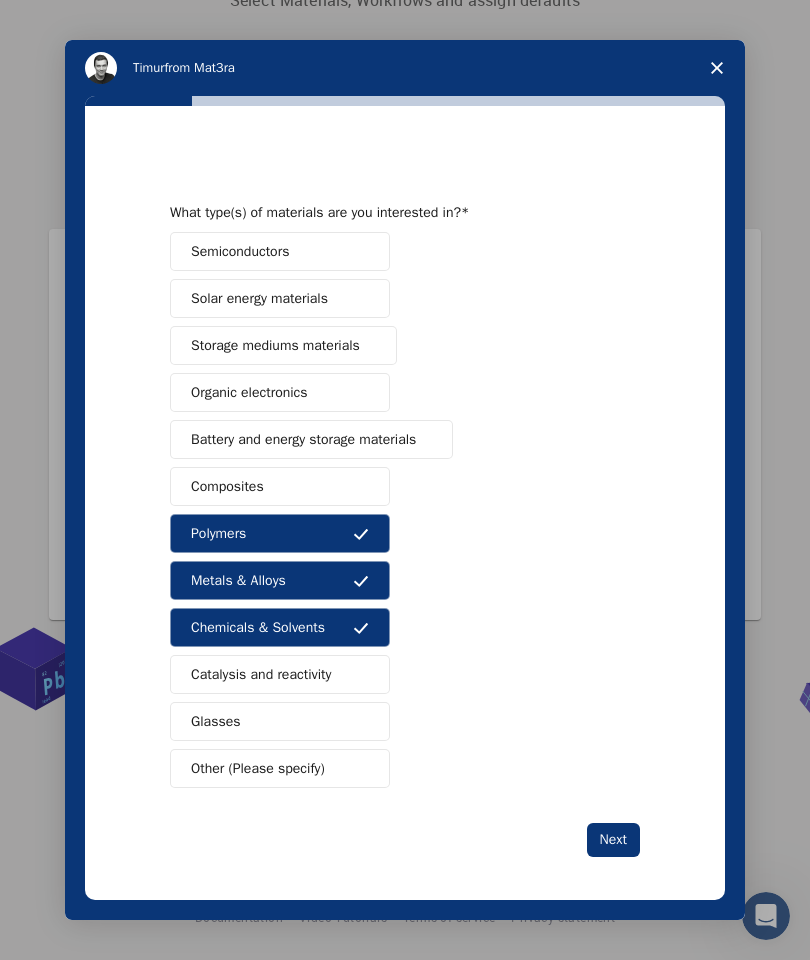 click on "Other (Please specify)" at bounding box center [258, 768] 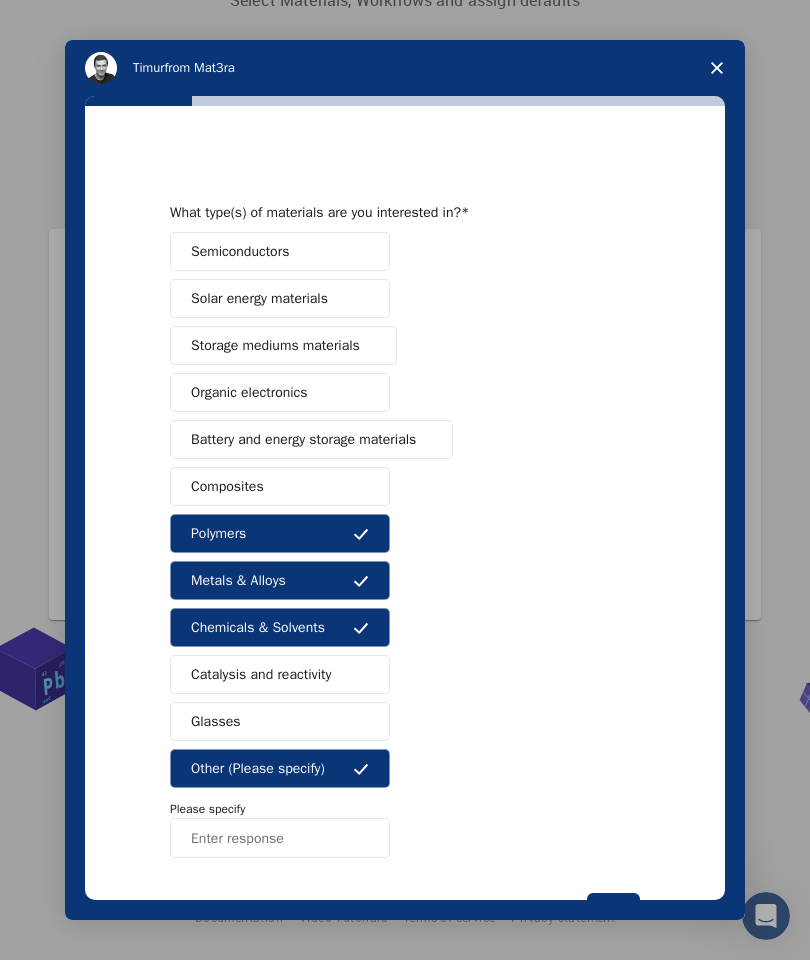 click at bounding box center (280, 838) 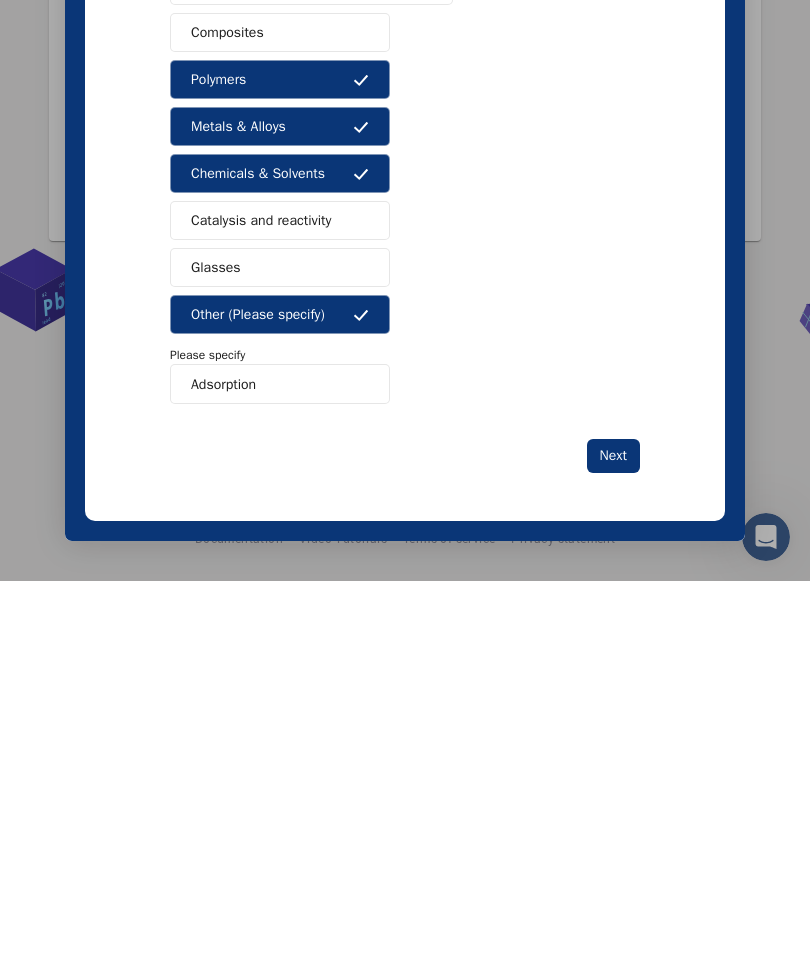 scroll, scrollTop: 75, scrollLeft: 0, axis: vertical 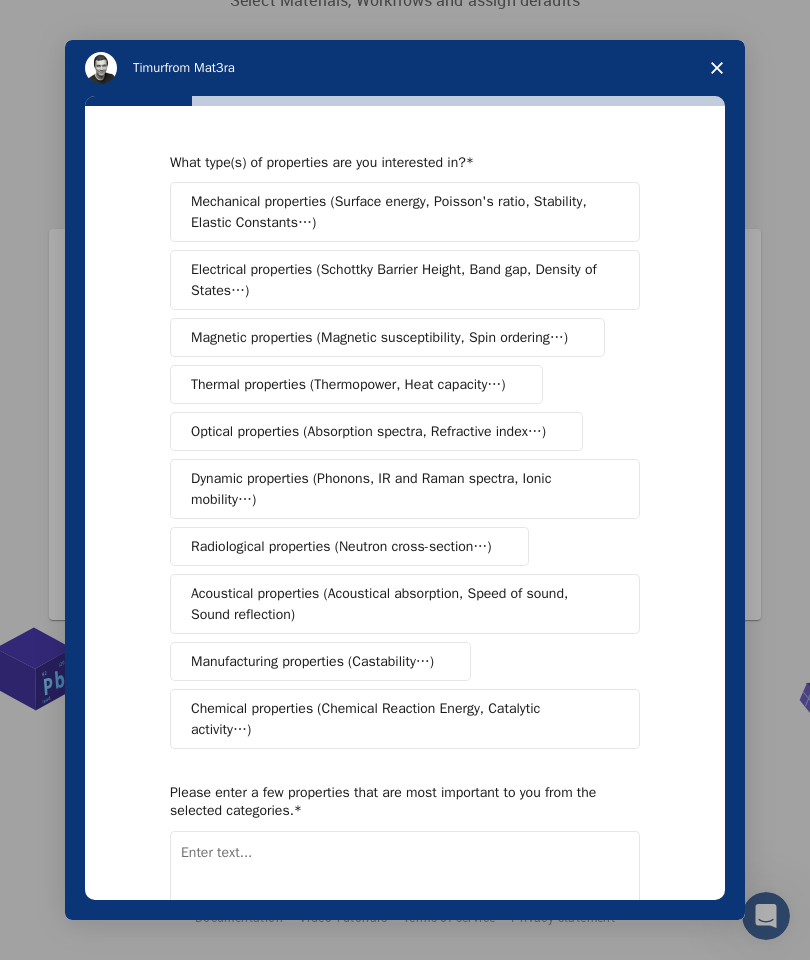 click on "Thermal properties (Thermopower, Heat capacity…)" at bounding box center [348, 384] 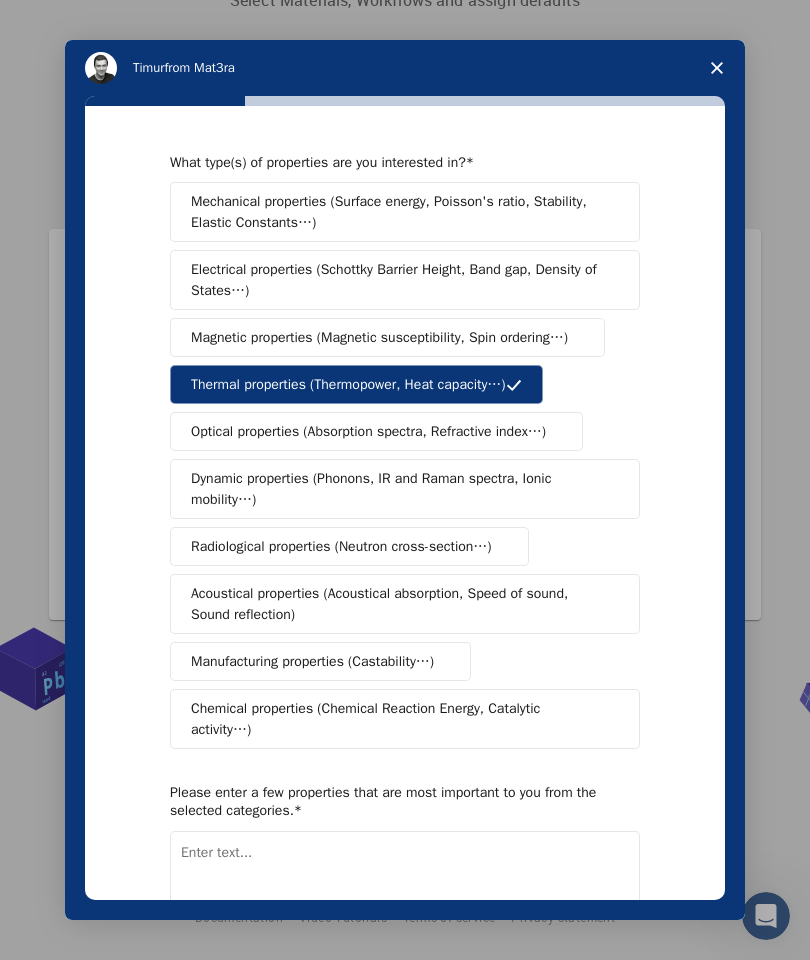 click on "Optical properties (Absorption spectra, Refractive index…)" at bounding box center [368, 431] 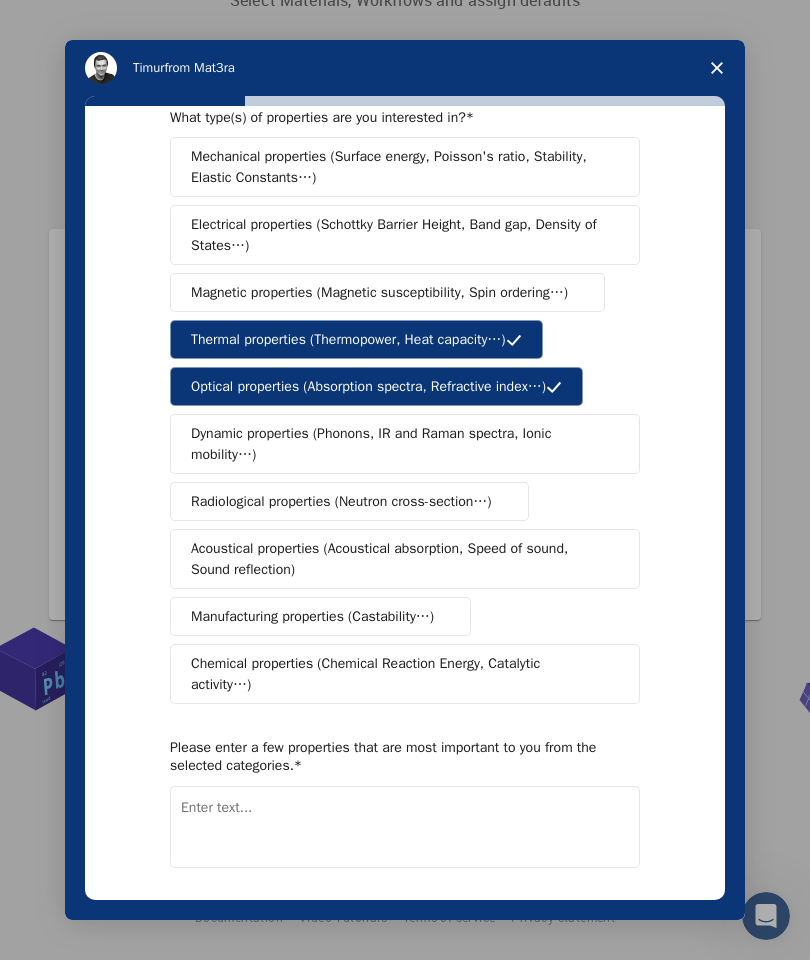 scroll, scrollTop: 46, scrollLeft: 0, axis: vertical 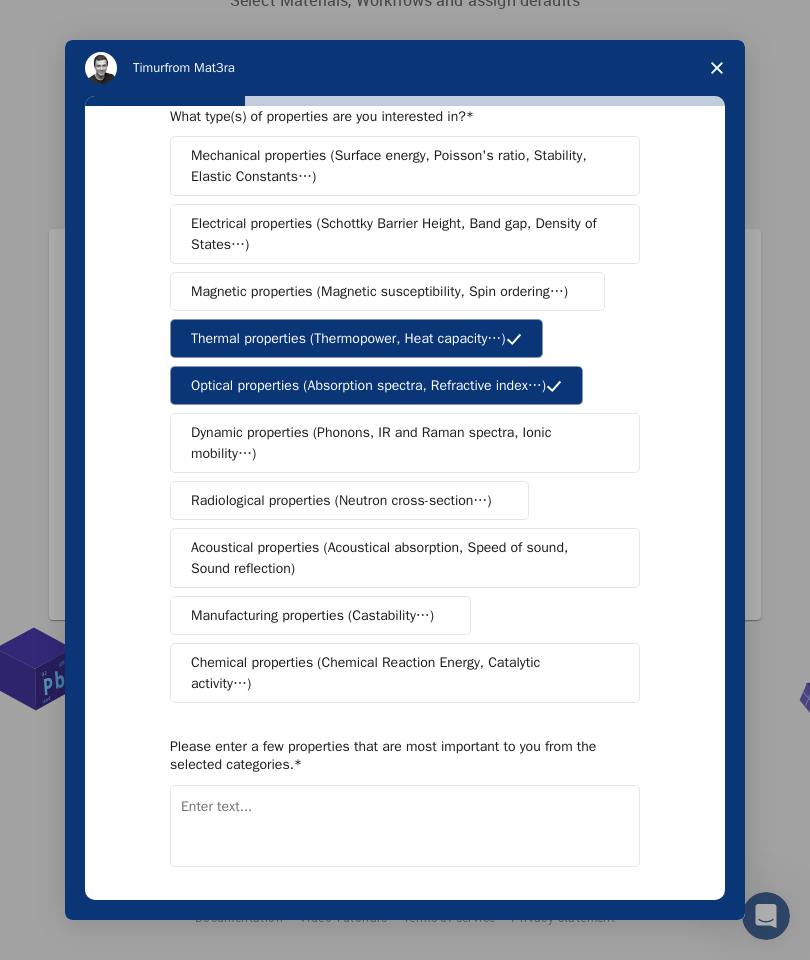 click on "Chemical properties (Chemical Reaction Energy, Catalytic activity…)" at bounding box center (397, 673) 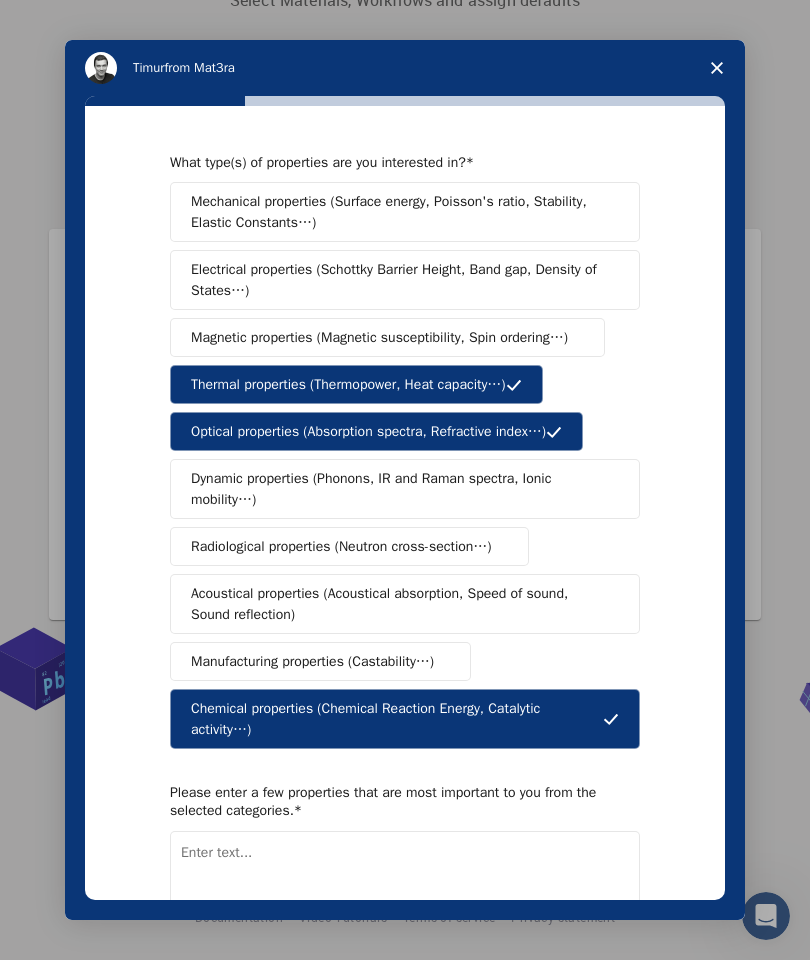 scroll, scrollTop: 0, scrollLeft: 0, axis: both 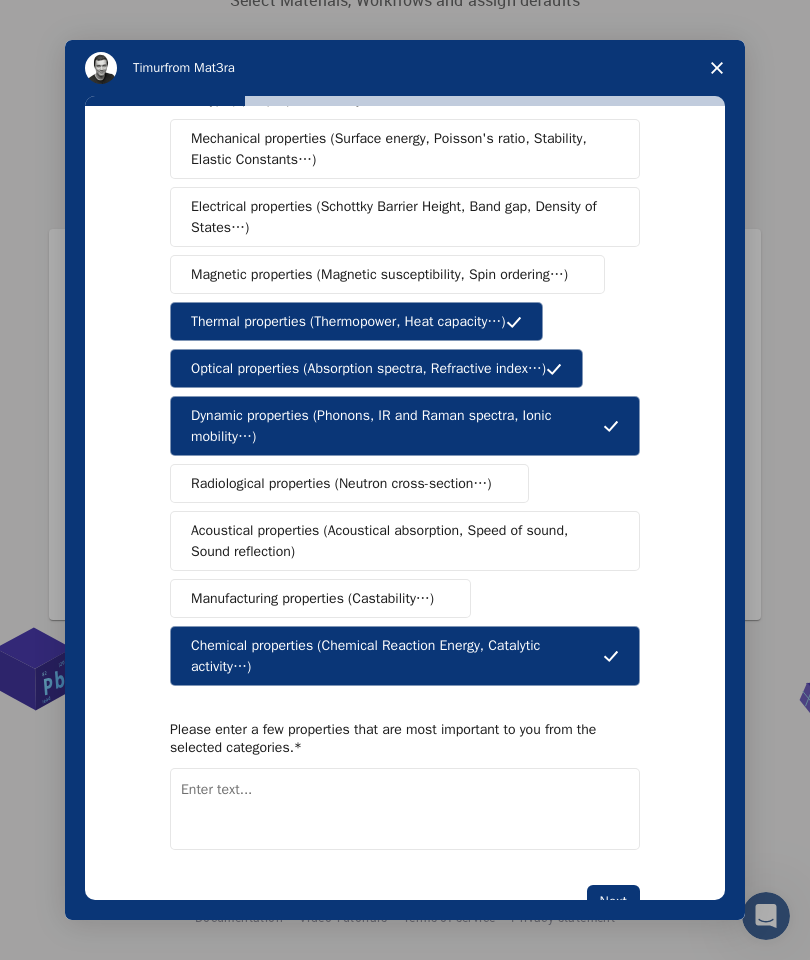 click at bounding box center (405, 809) 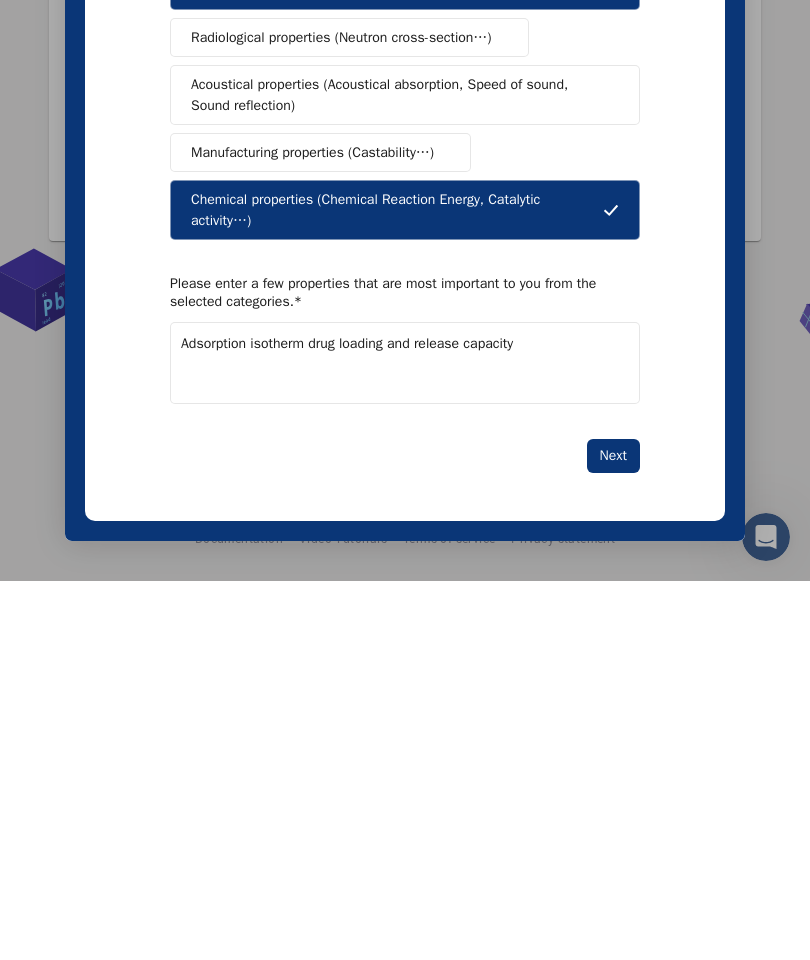 scroll, scrollTop: 129, scrollLeft: 0, axis: vertical 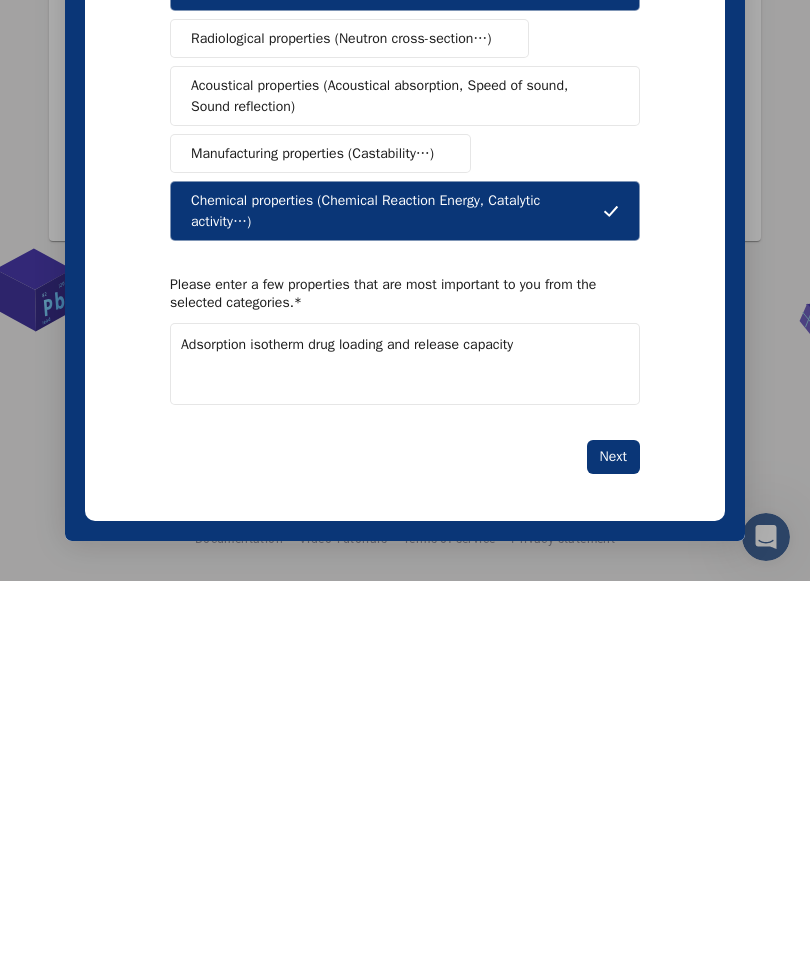 click on "Adsorption isotherm drug loading and release capacity" at bounding box center (405, 364) 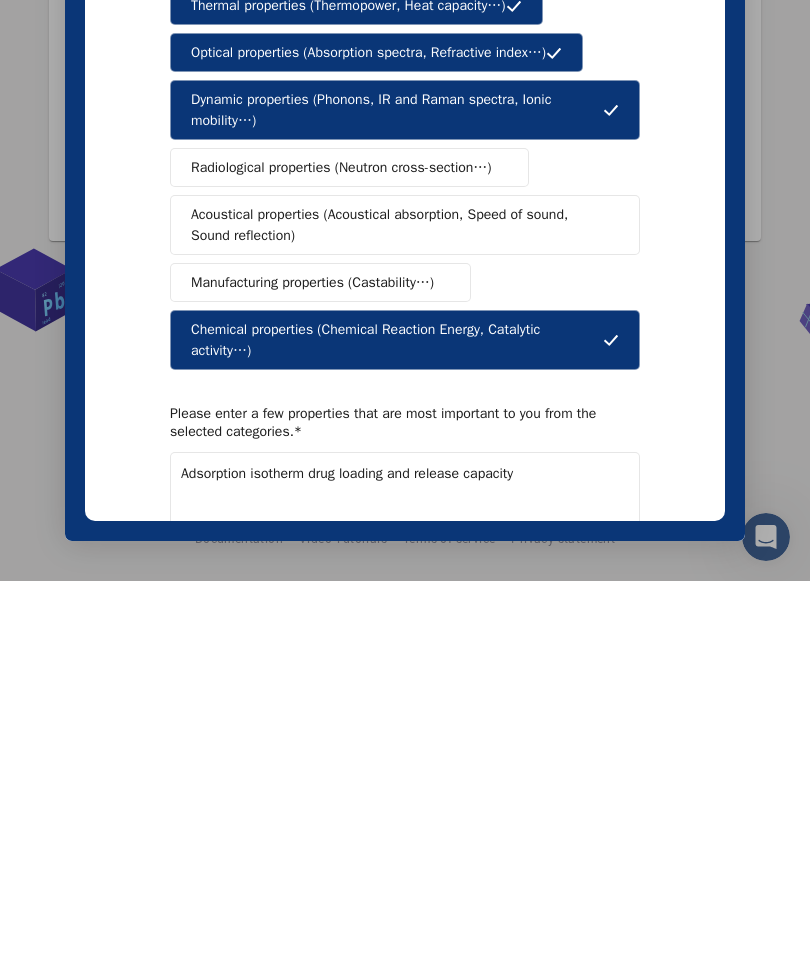 scroll, scrollTop: -1, scrollLeft: 0, axis: vertical 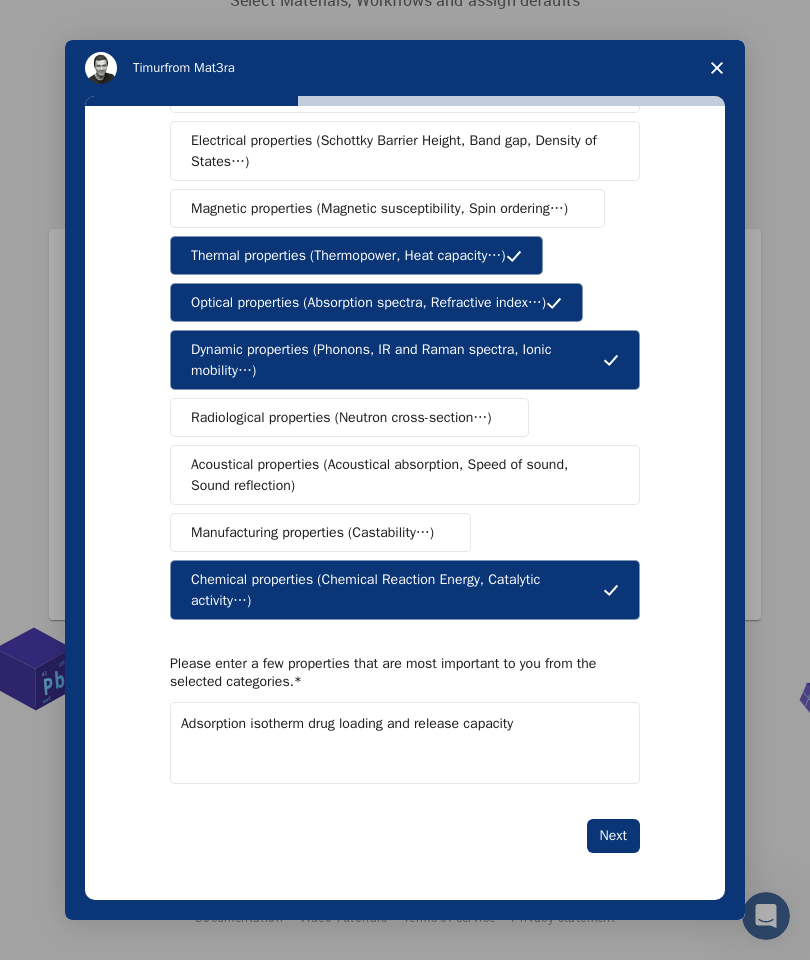 click on "Next" at bounding box center [613, 836] 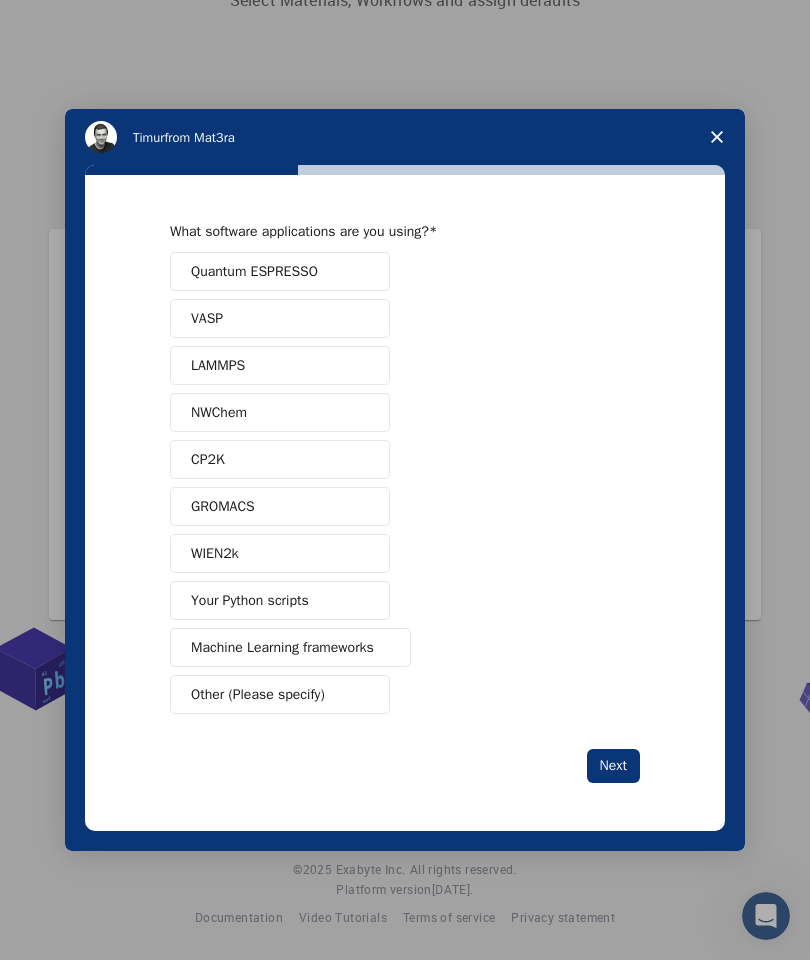scroll, scrollTop: 0, scrollLeft: 0, axis: both 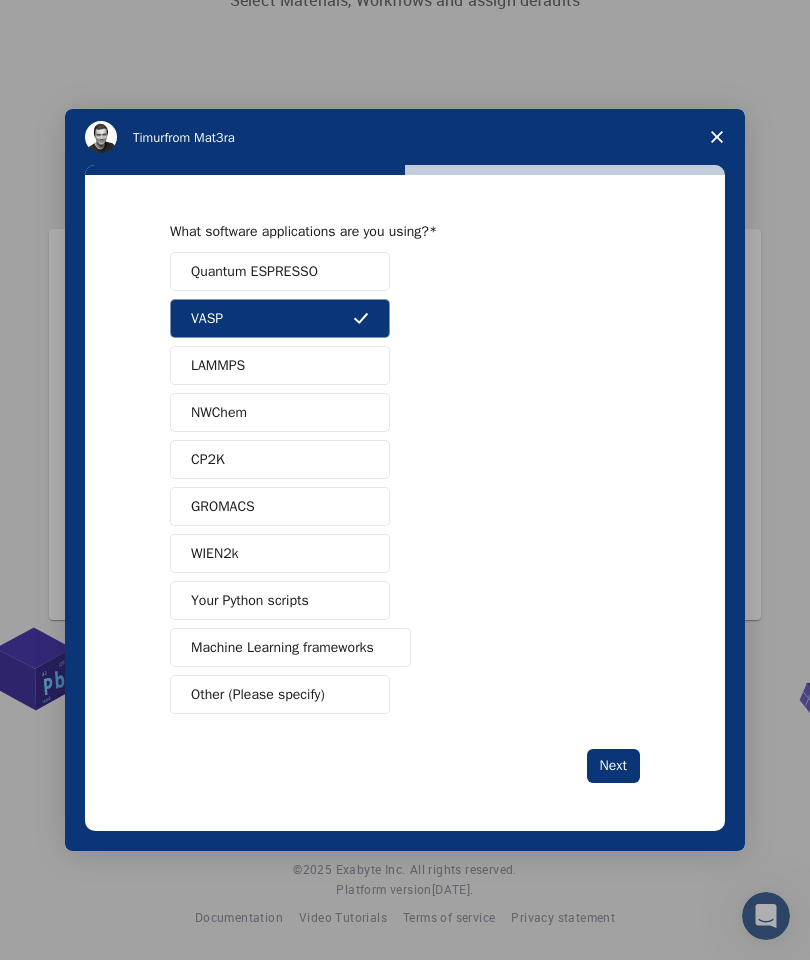 click on "Other (Please specify)" at bounding box center [280, 694] 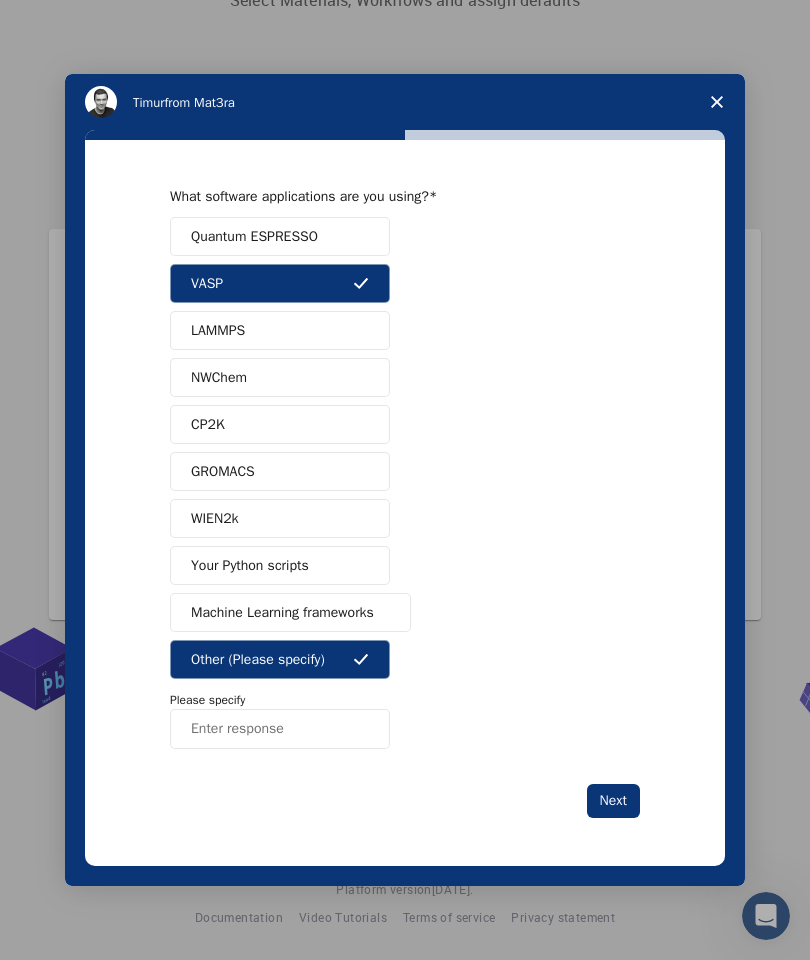 click at bounding box center [280, 729] 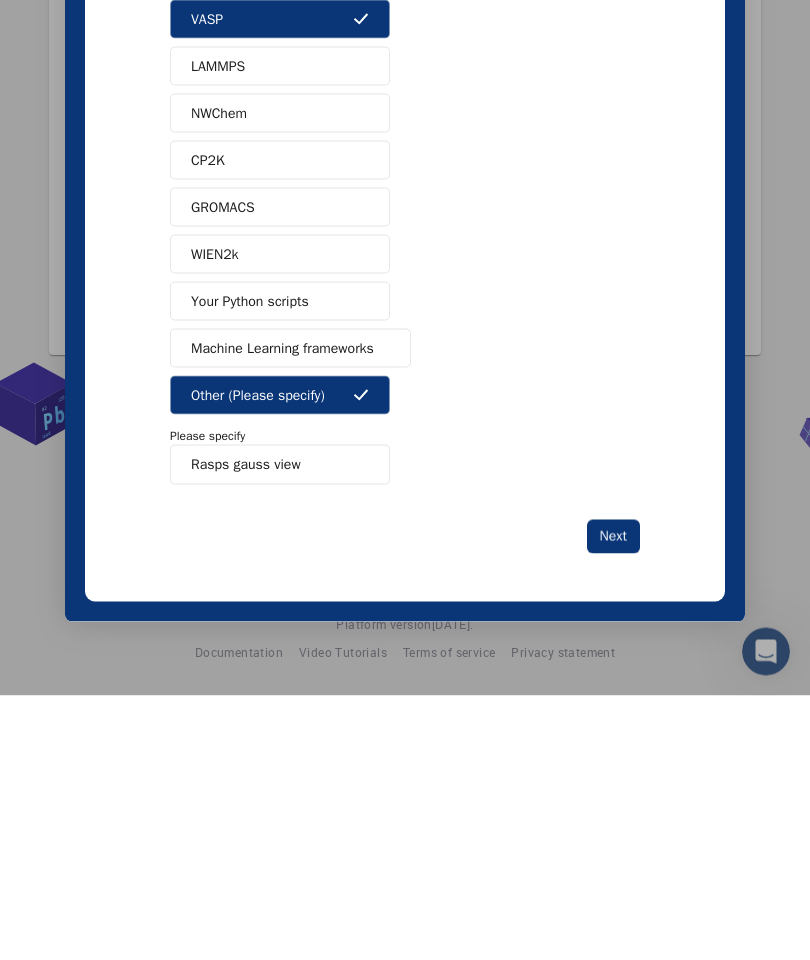 click on "Rasps gauss view" at bounding box center [280, 465] 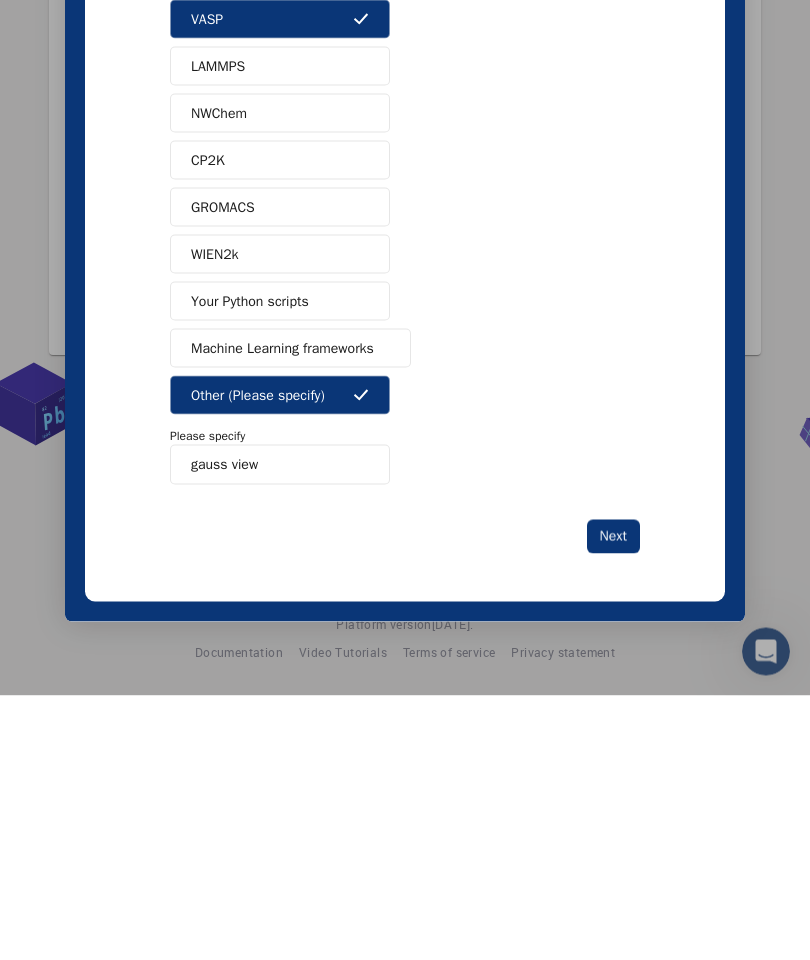 click on "gauss view" at bounding box center (280, 465) 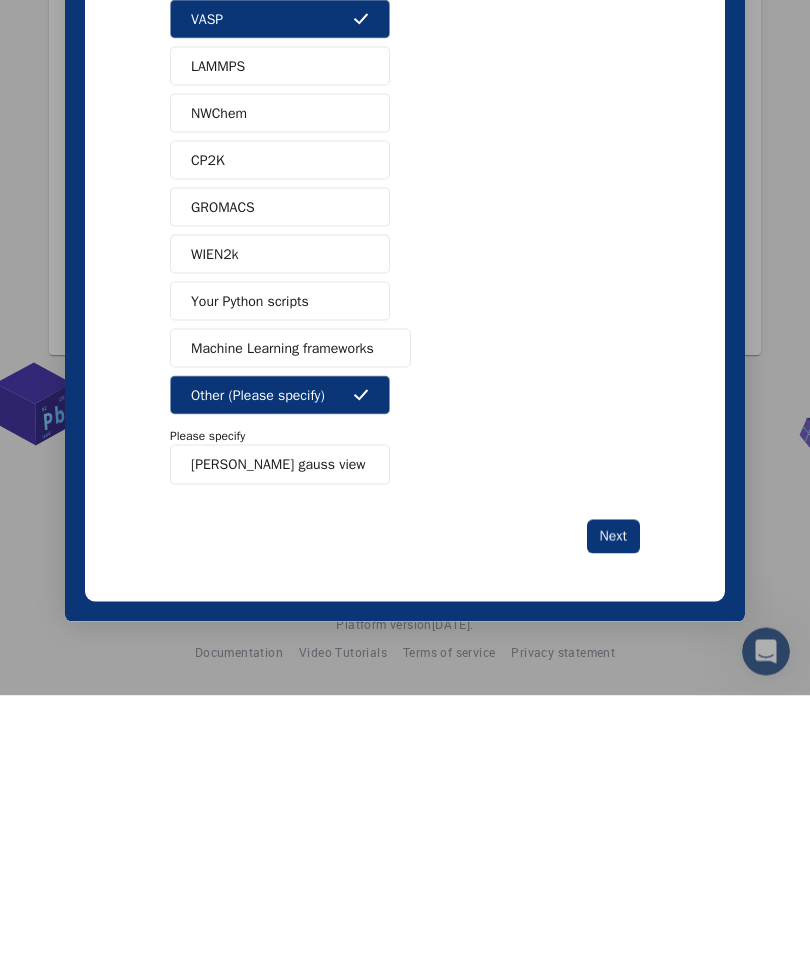 type on "[PERSON_NAME] gauss view" 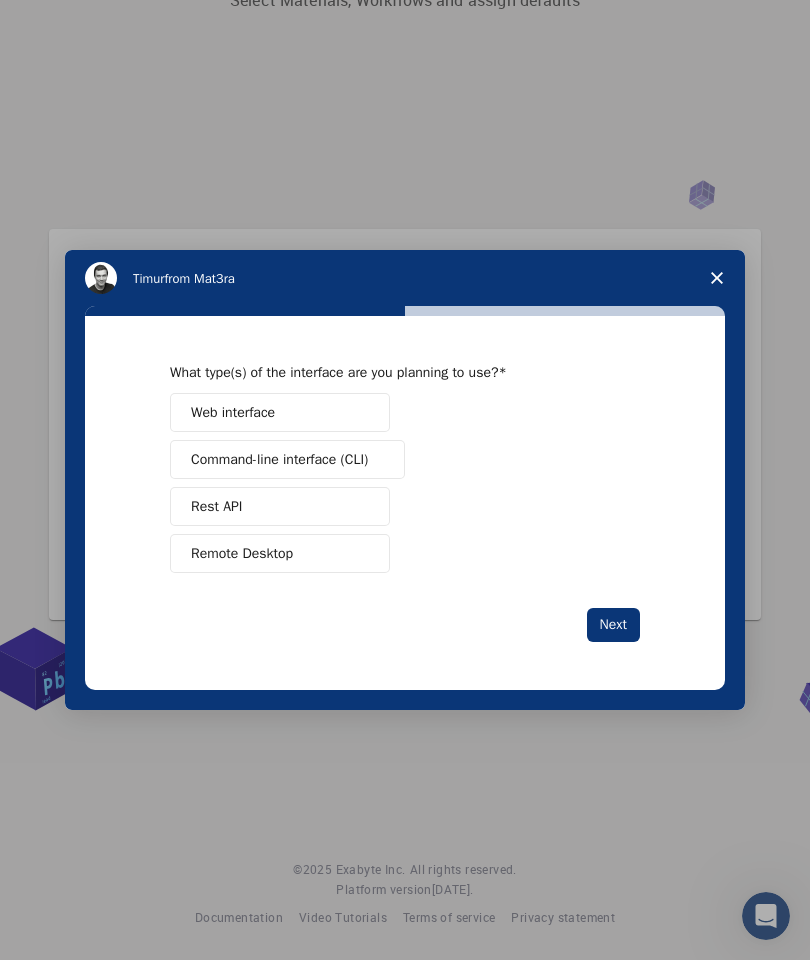 click on "Remote Desktop" at bounding box center [242, 553] 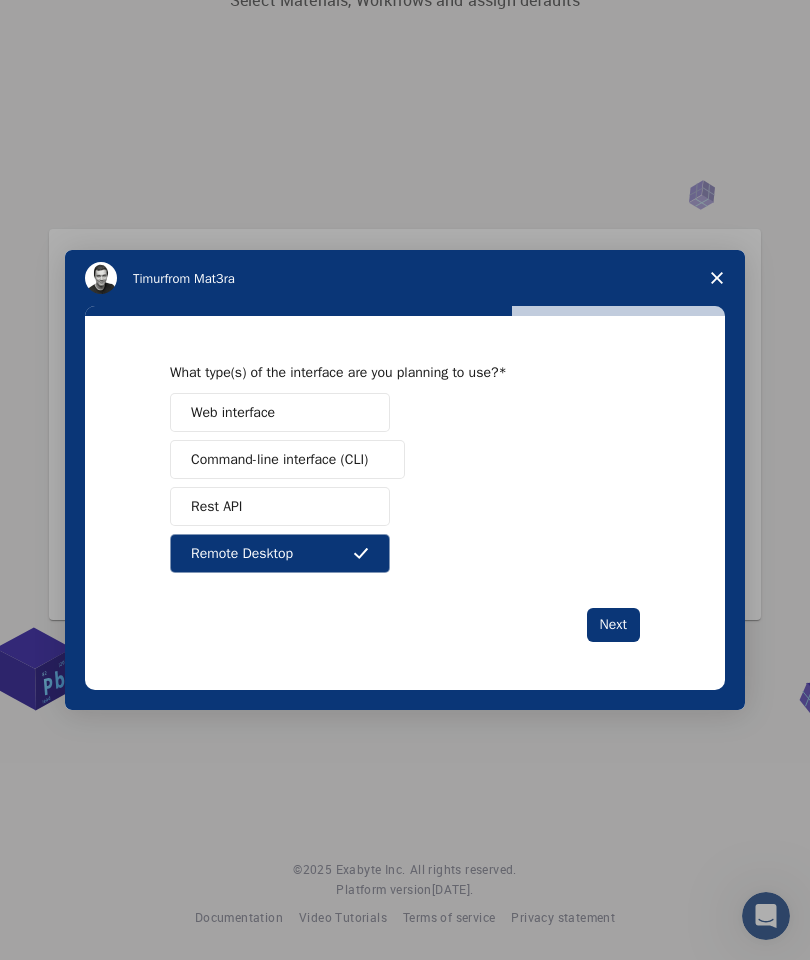 click on "Web interface" at bounding box center (233, 412) 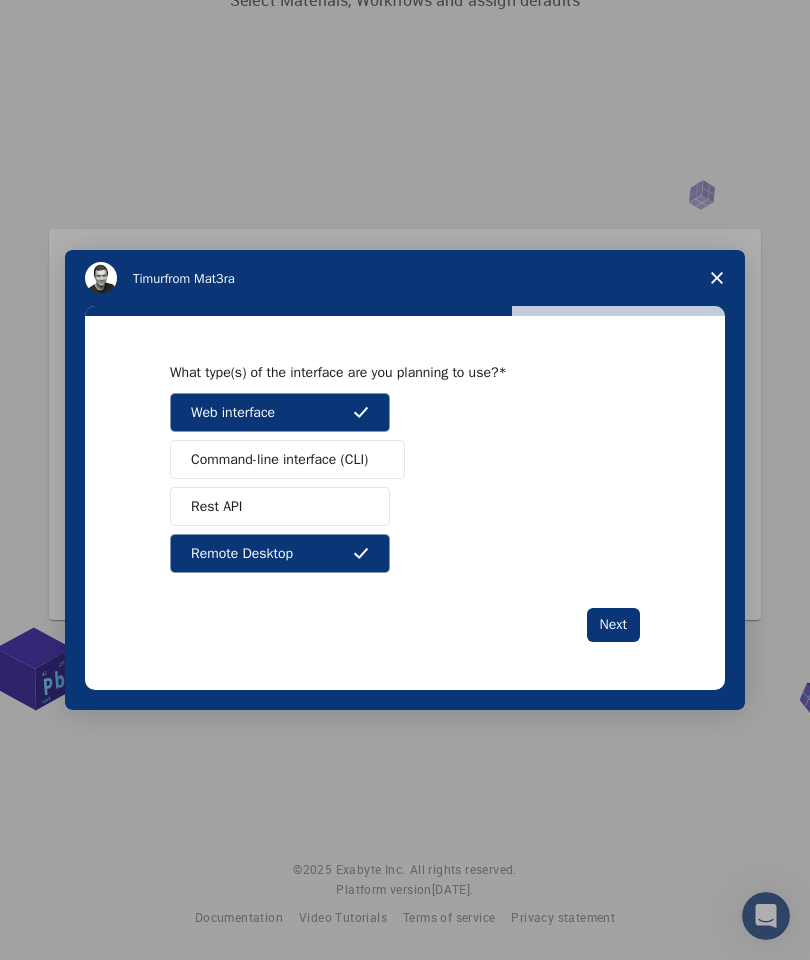 click on "Command-line interface (CLI)" at bounding box center (279, 459) 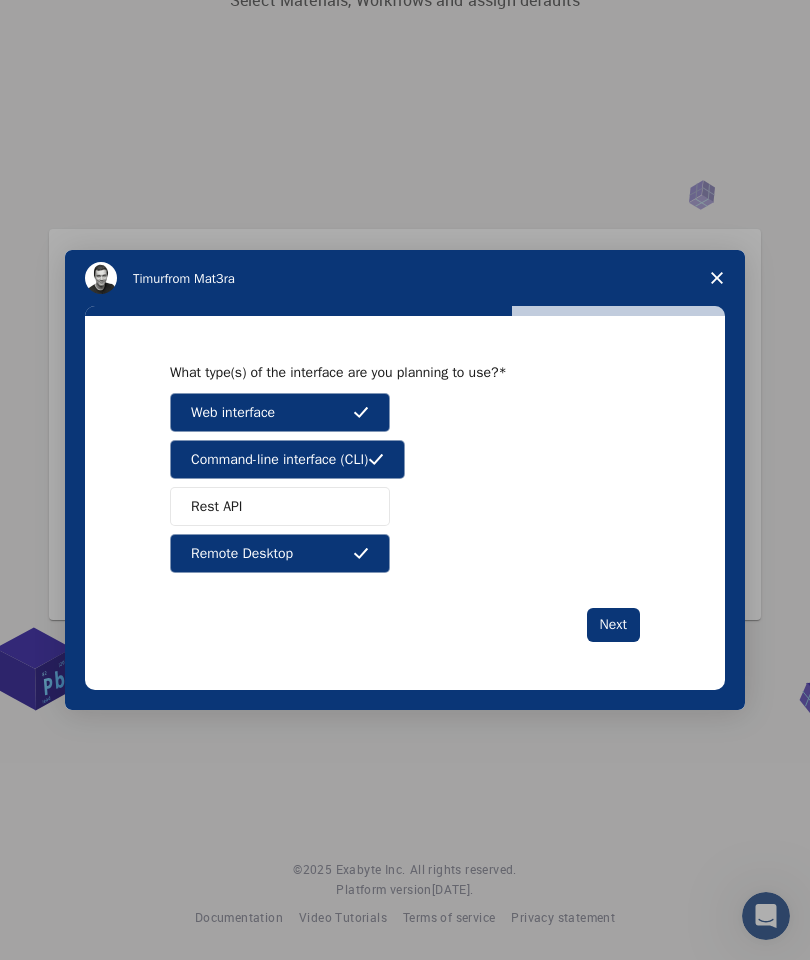 click on "Rest API" at bounding box center [216, 506] 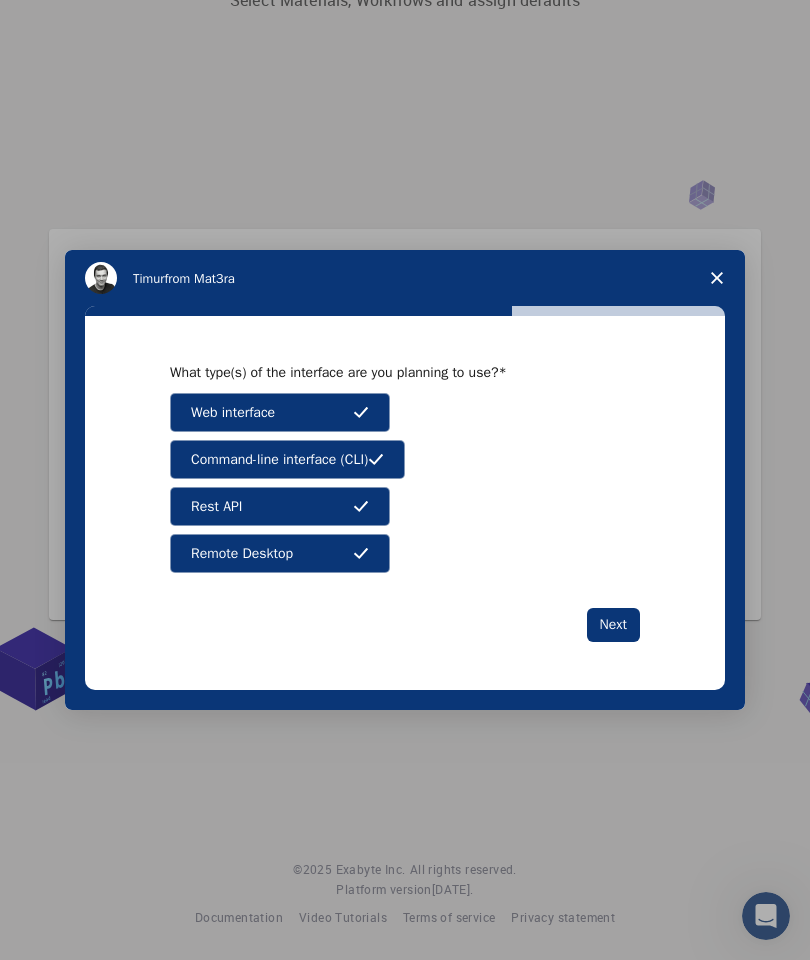 click on "What type(s) of the interface are you planning to use? Web interface Command-line interface (CLI) Rest API Remote Desktop Next" at bounding box center (405, 502) 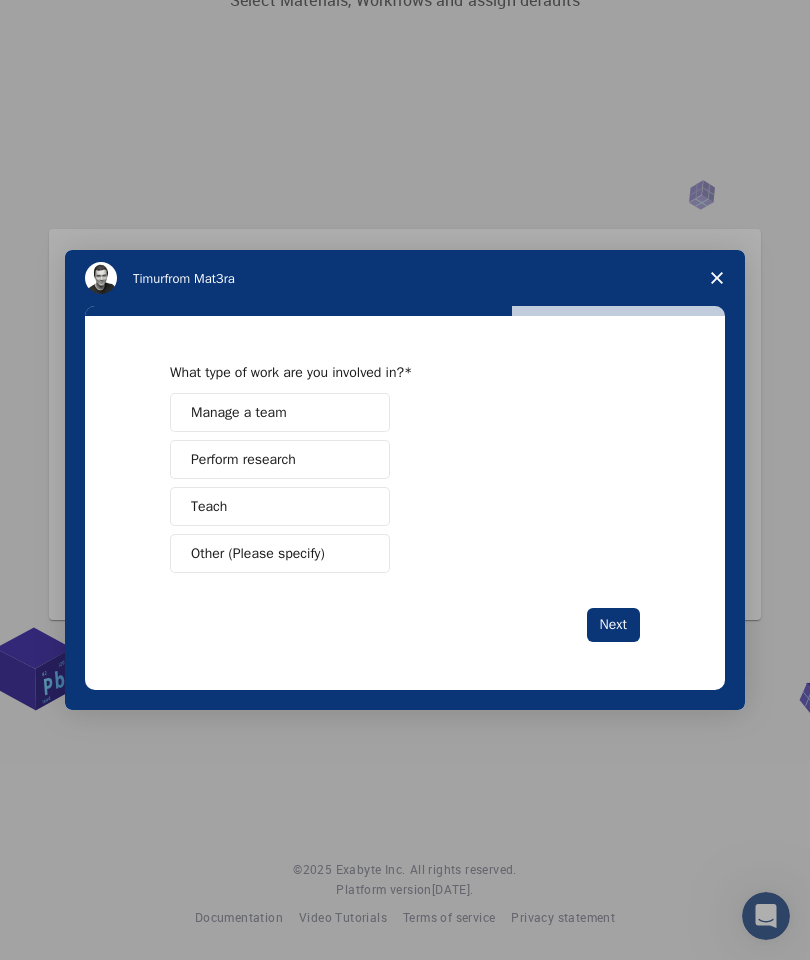 click on "Next" at bounding box center (613, 625) 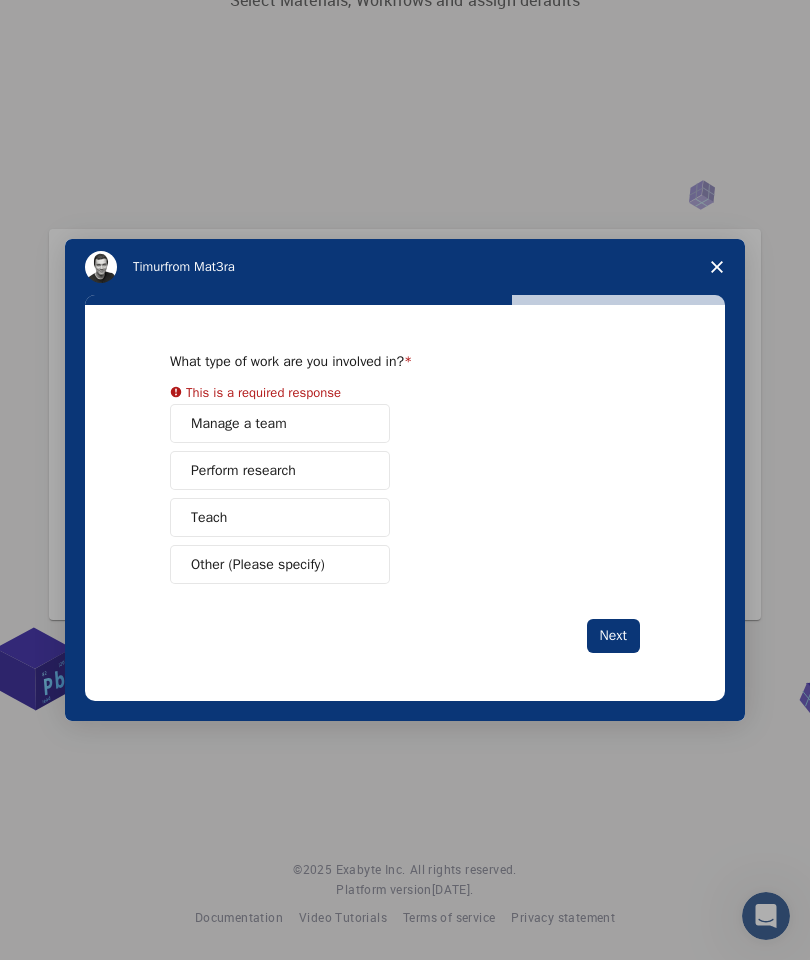 click on "Perform research" at bounding box center (243, 470) 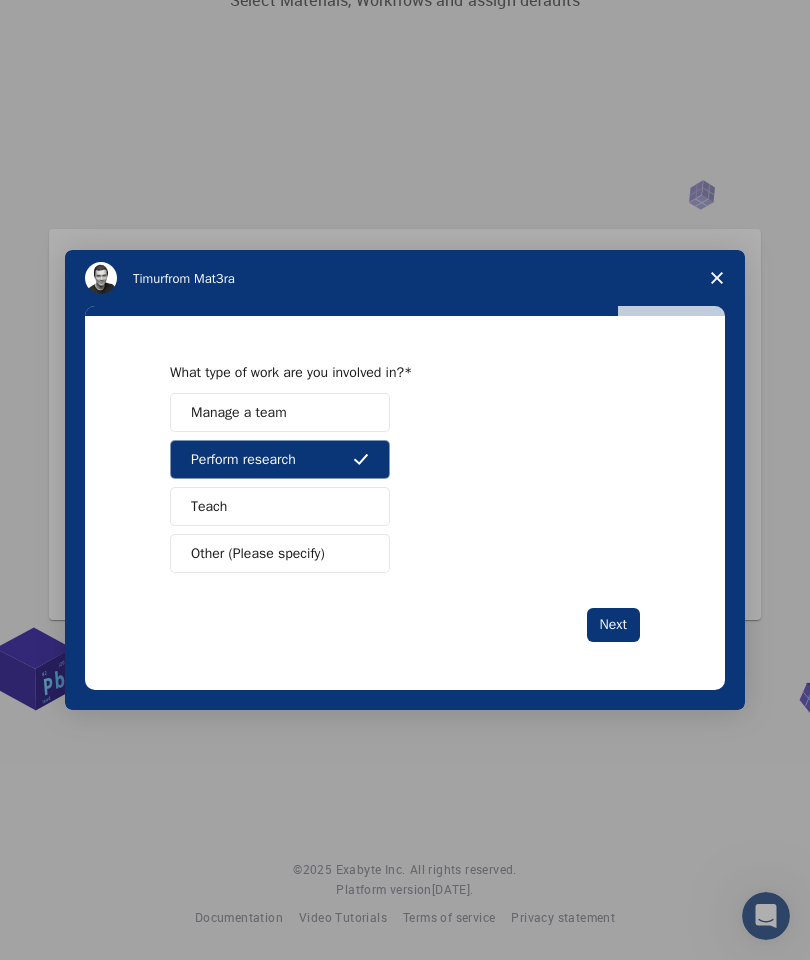 click on "Other (Please specify)" at bounding box center (280, 553) 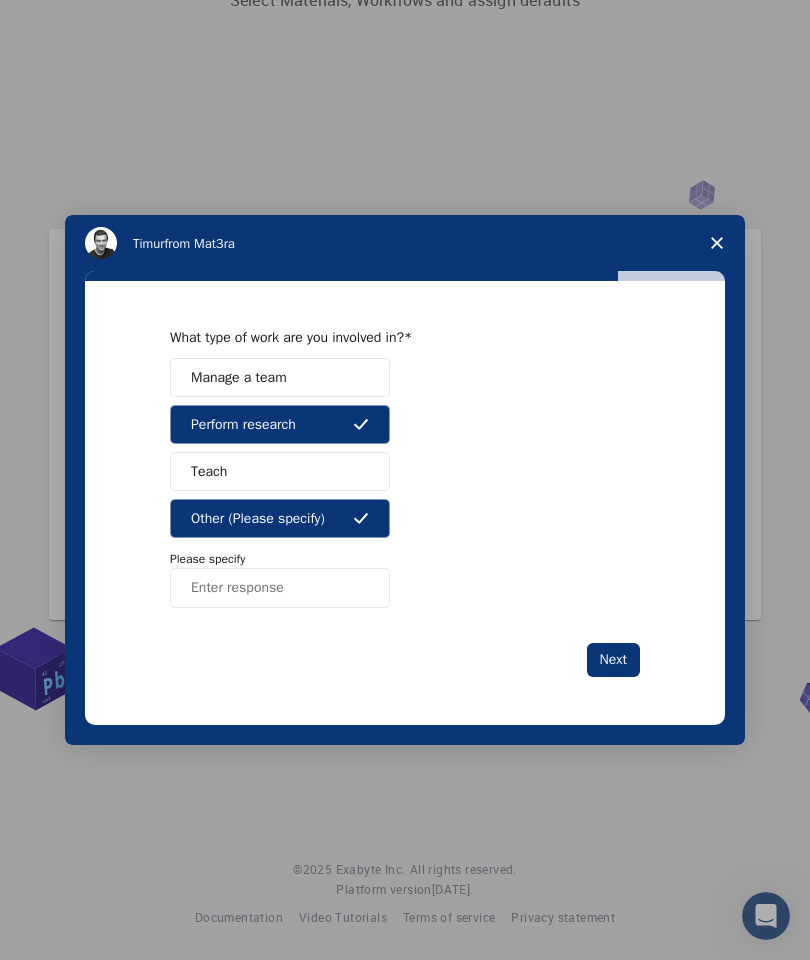 click at bounding box center (280, 588) 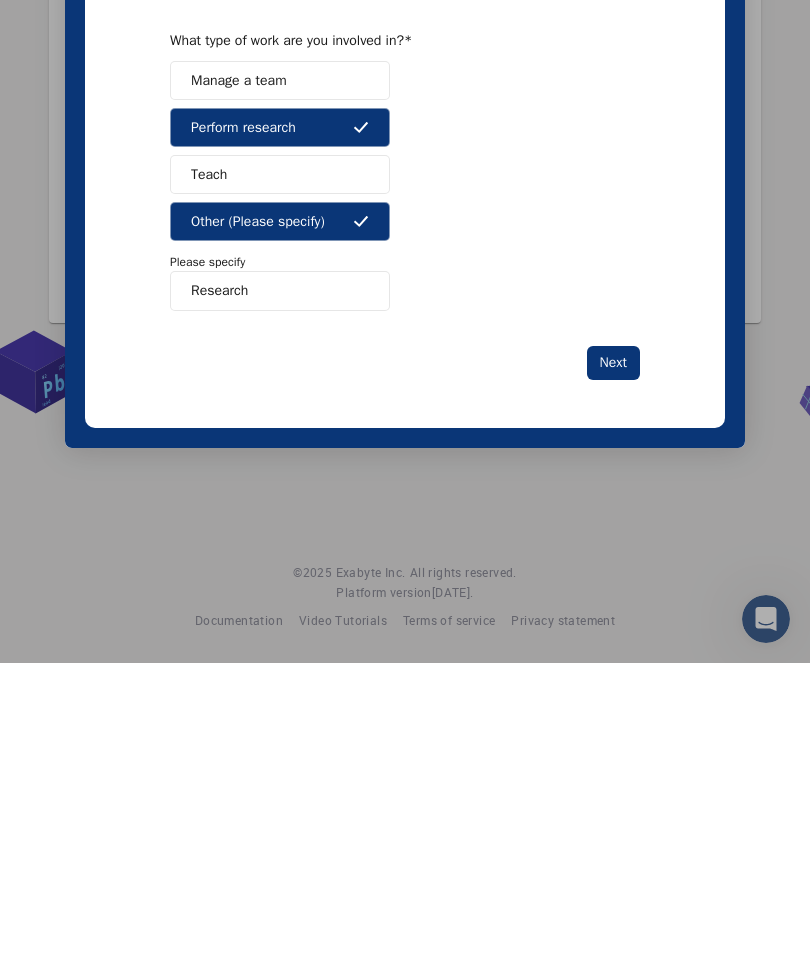 type on "Research" 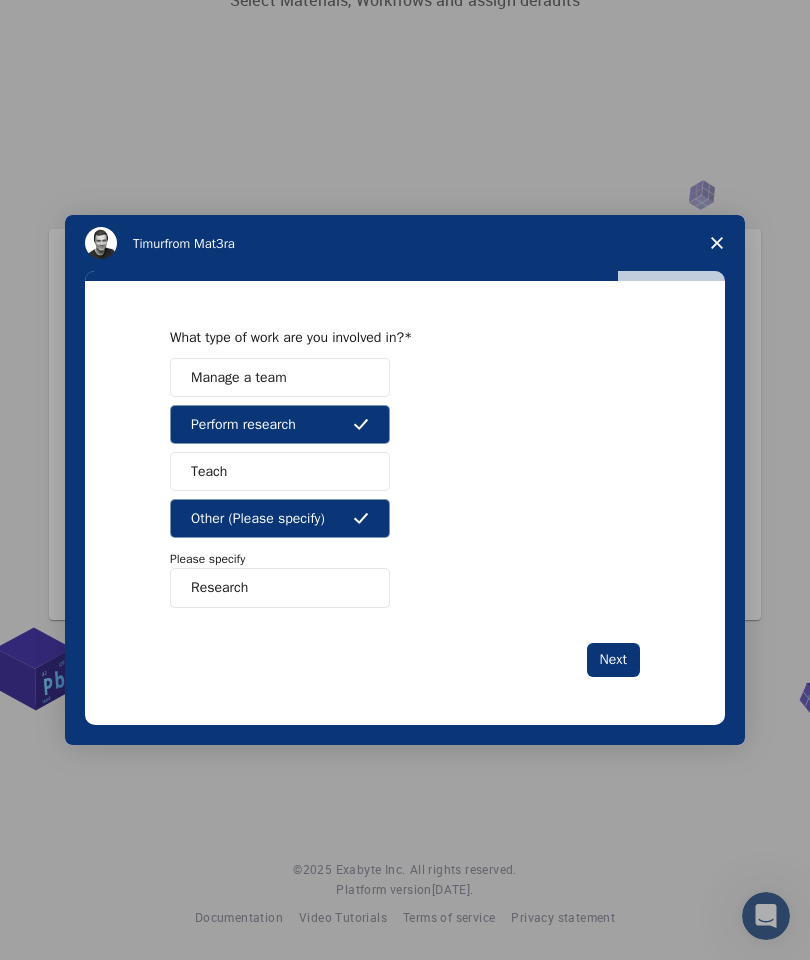 click on "Next" at bounding box center (613, 660) 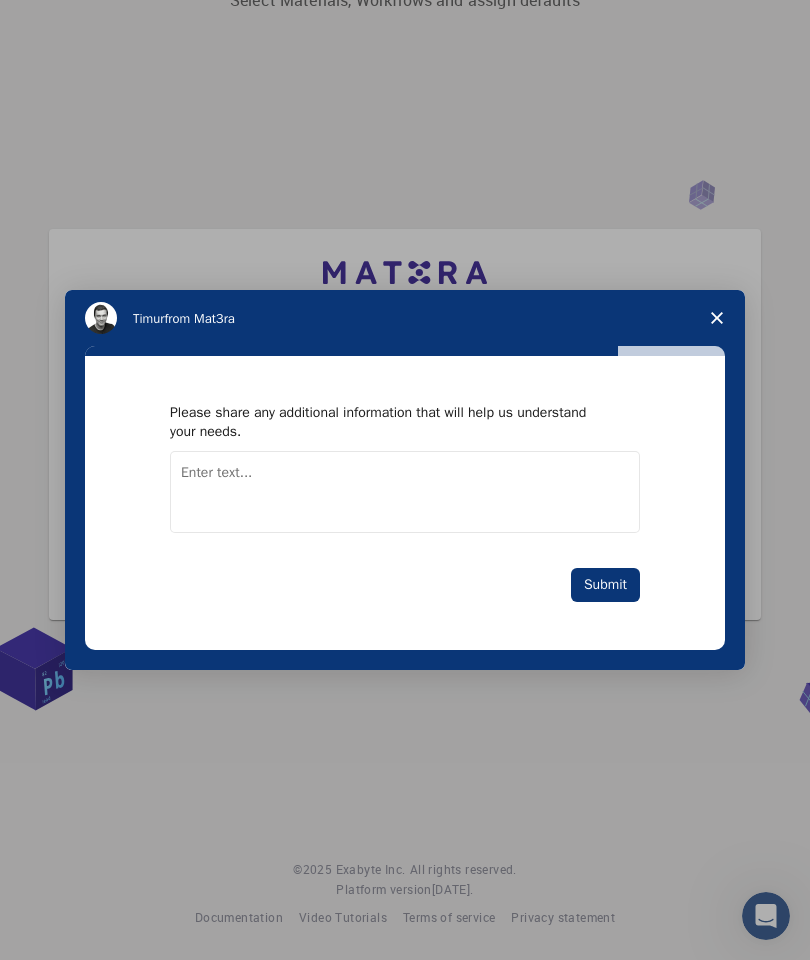click at bounding box center [405, 492] 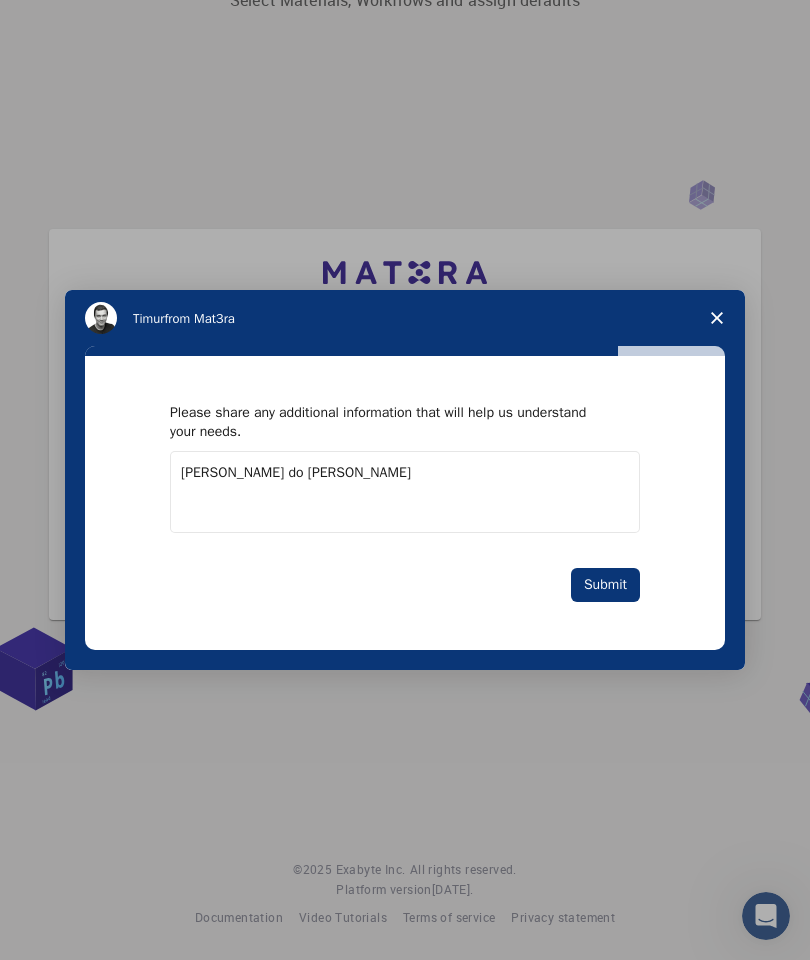click on "[PERSON_NAME] do [PERSON_NAME]" at bounding box center (405, 492) 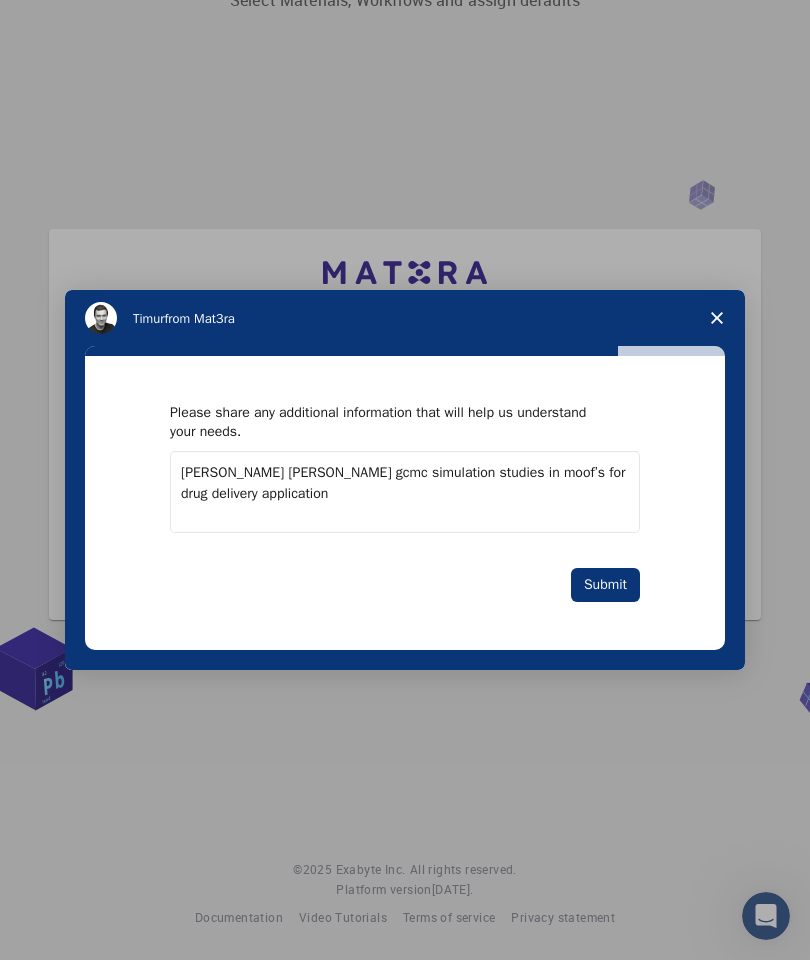 type on "[PERSON_NAME] [PERSON_NAME] gcmc simulation studies in moof’s for drug delivery application" 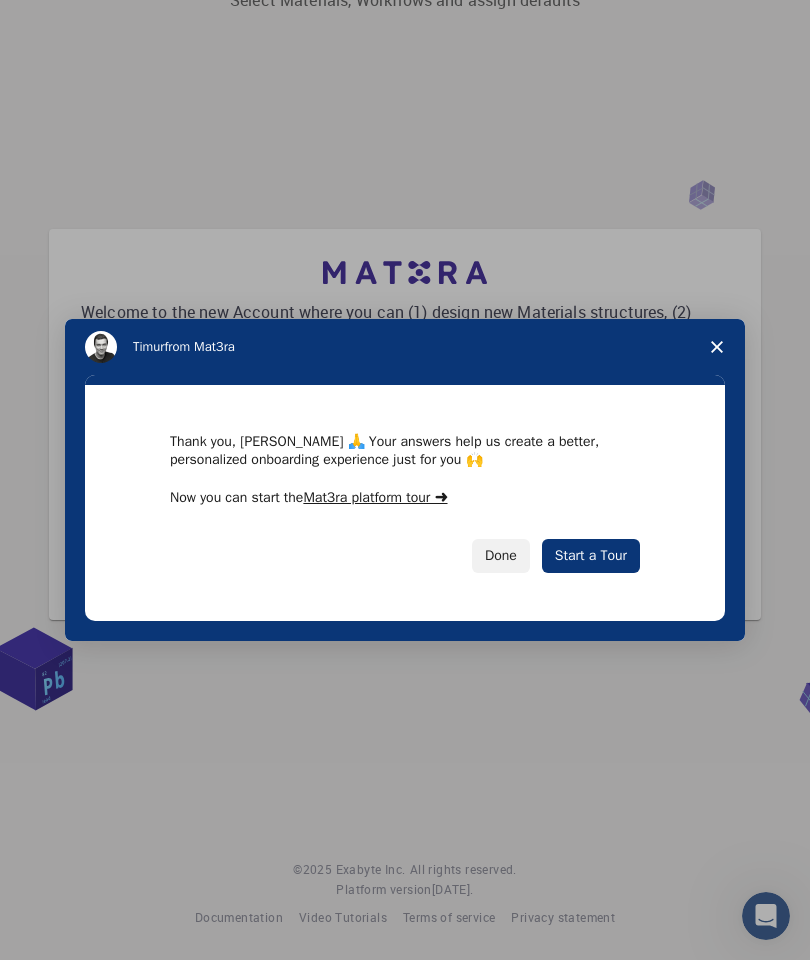 click on "Done" at bounding box center [501, 556] 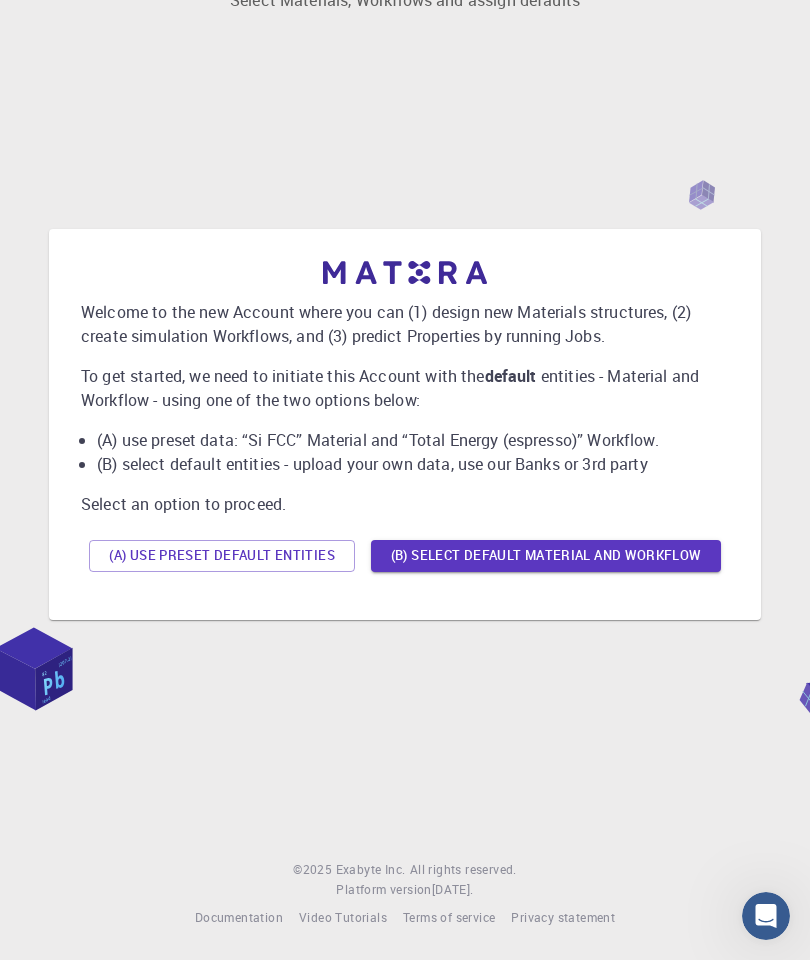 click on "(B) Select default material and workflow" at bounding box center (546, 556) 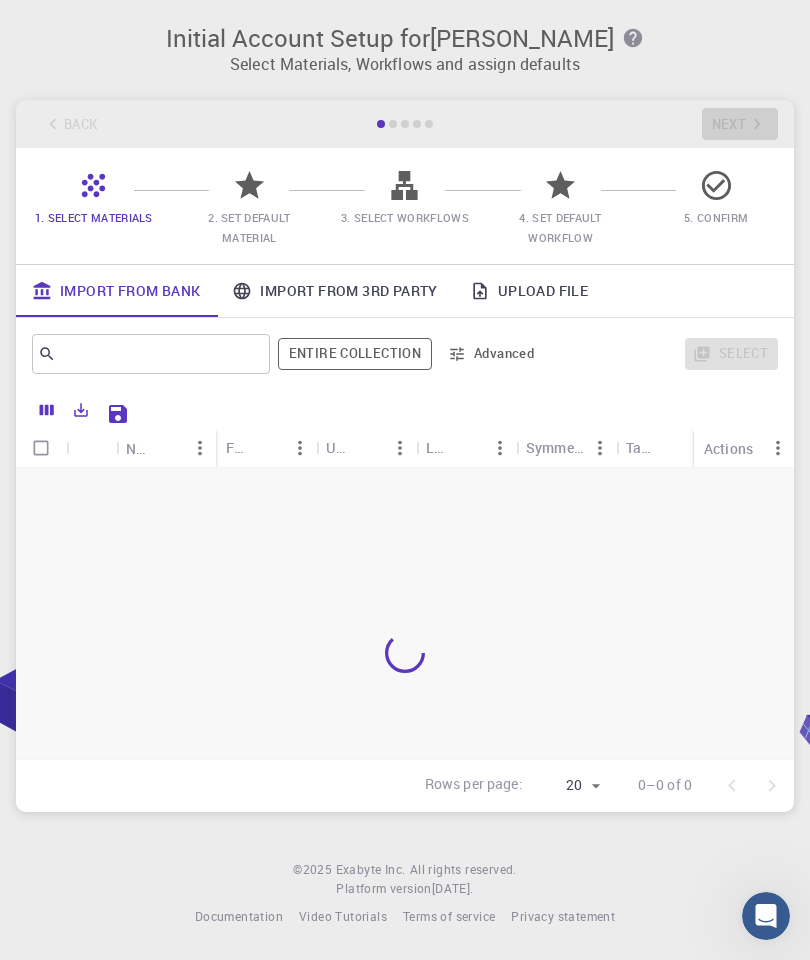 scroll, scrollTop: 84, scrollLeft: 0, axis: vertical 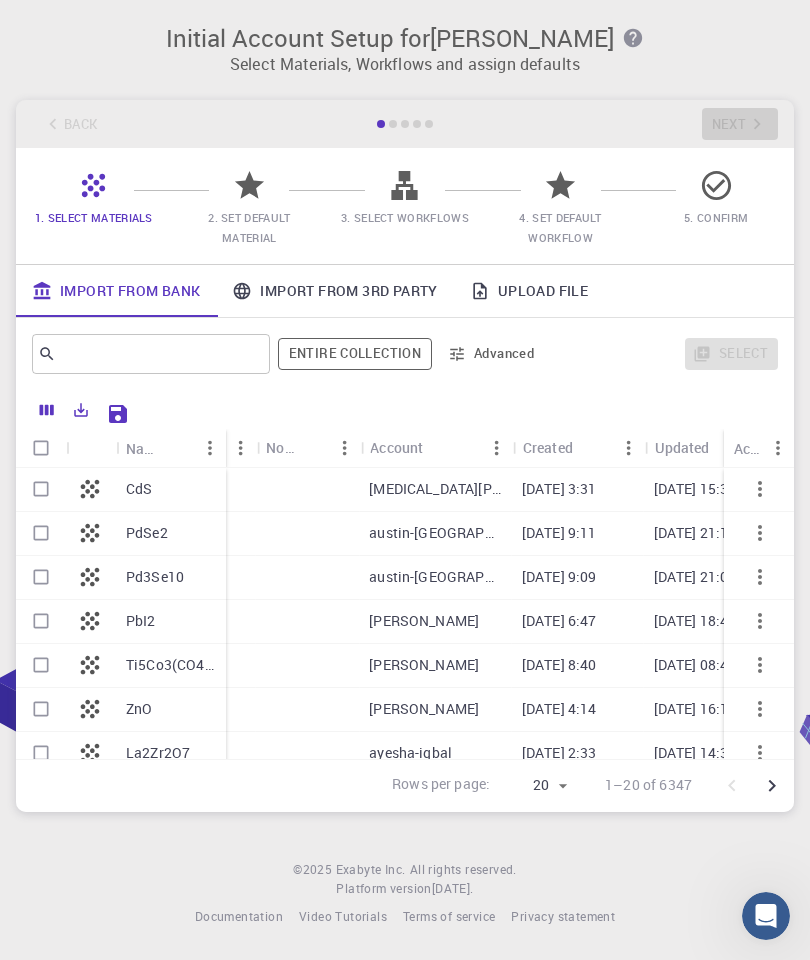 click 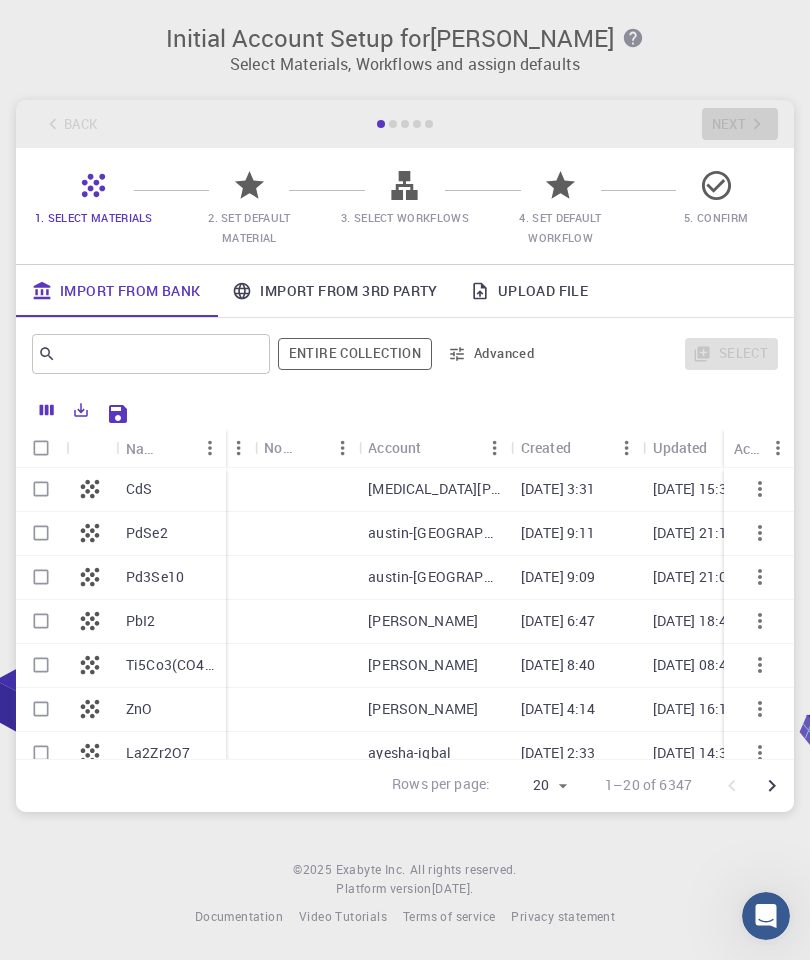 click 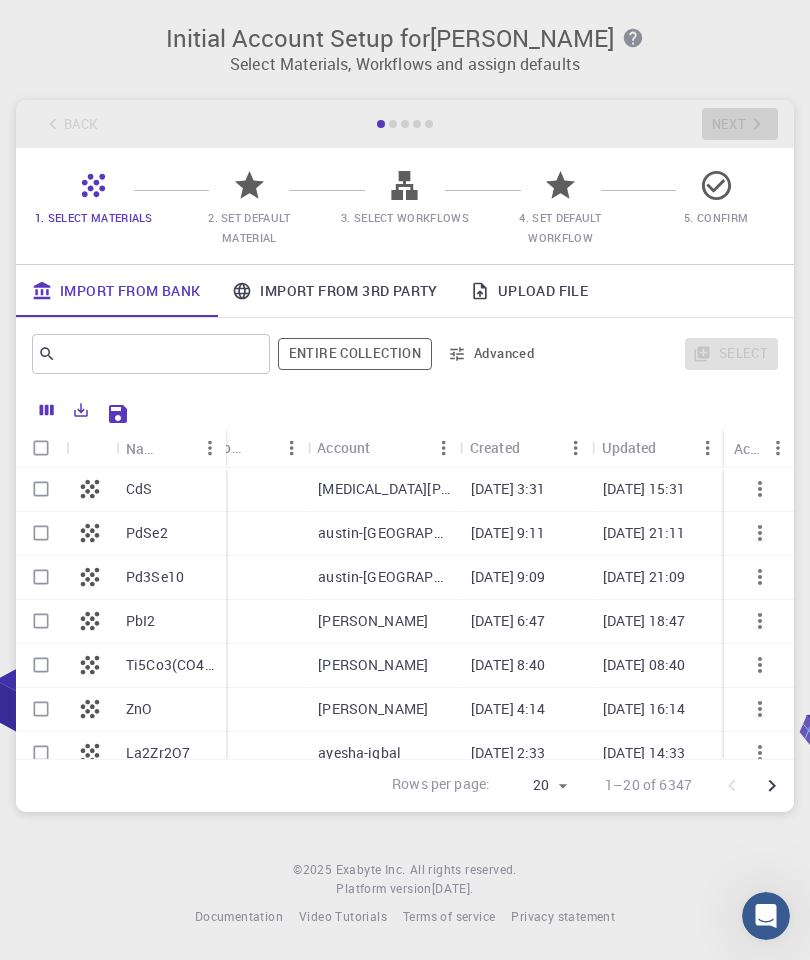 scroll, scrollTop: 0, scrollLeft: 467, axis: horizontal 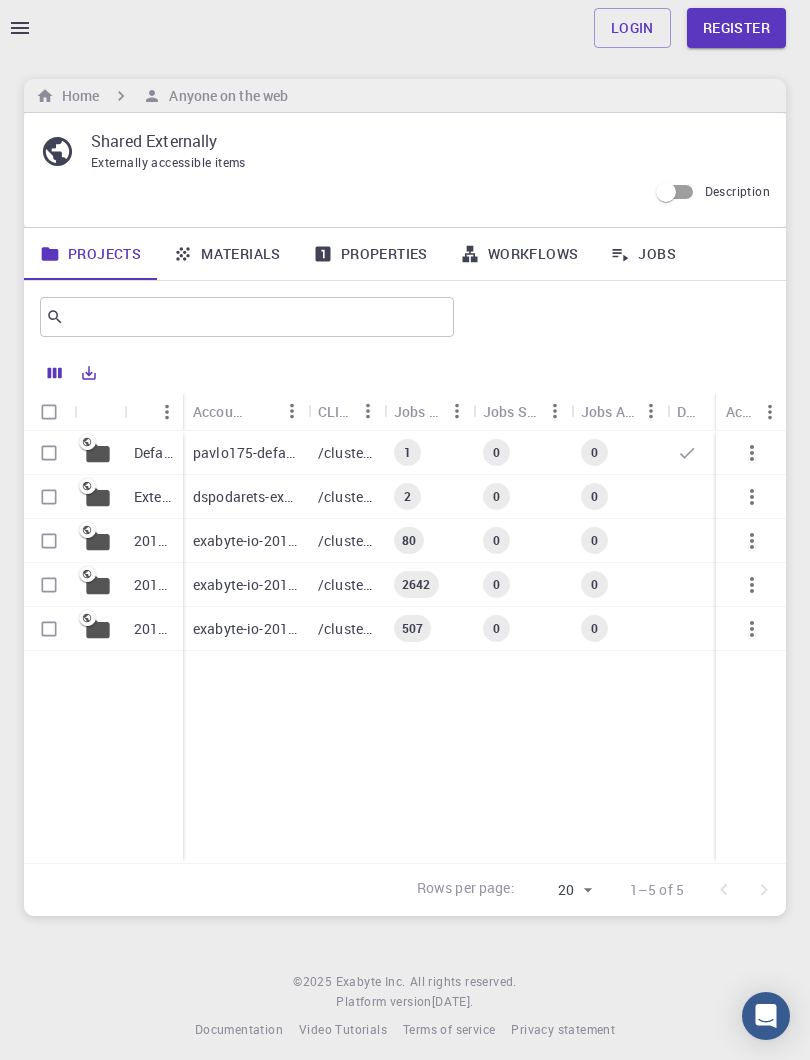 click 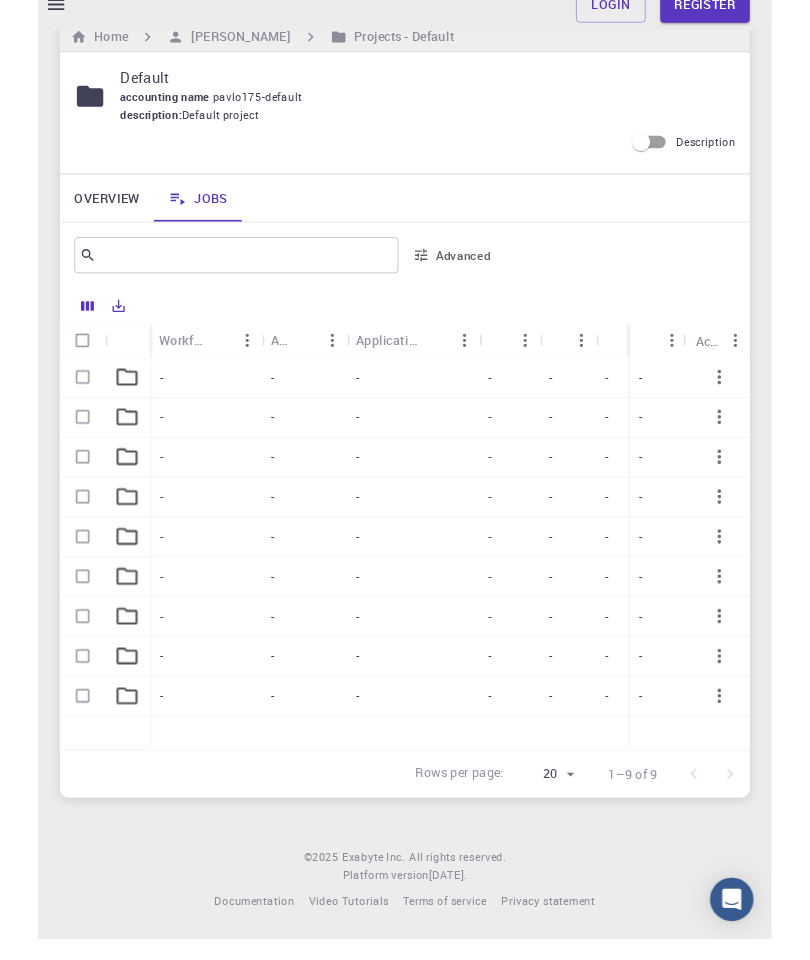scroll, scrollTop: 0, scrollLeft: 0, axis: both 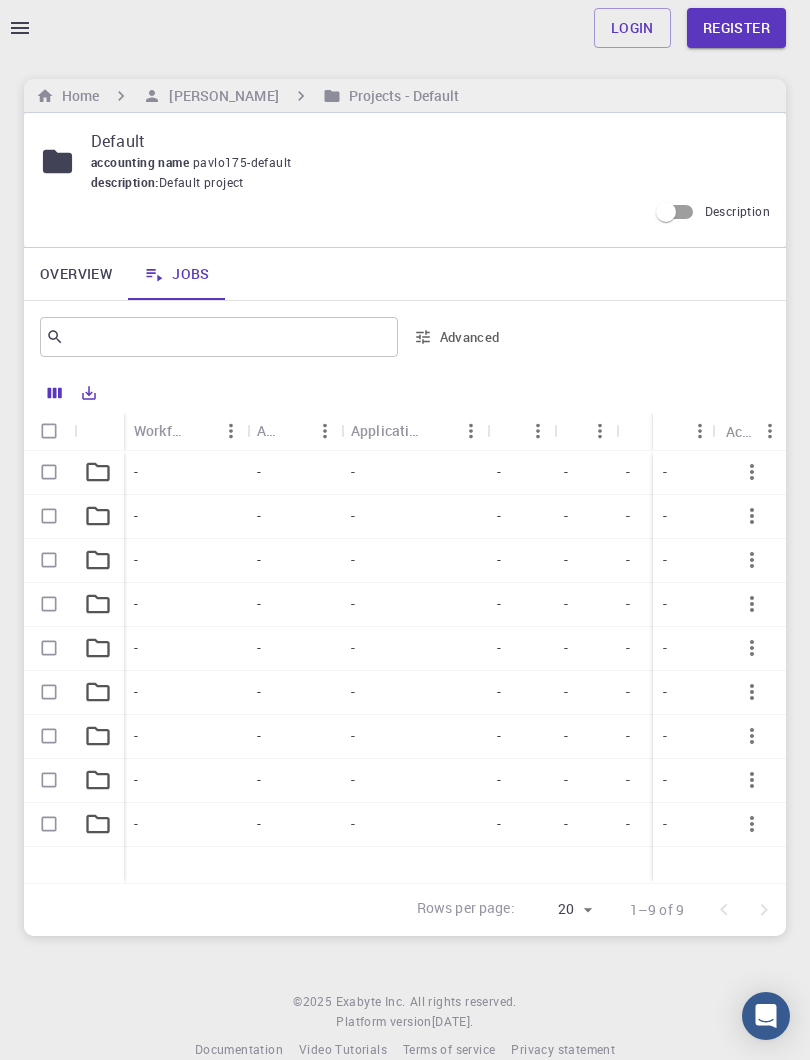 click on "Workflow Name" at bounding box center [158, 430] 